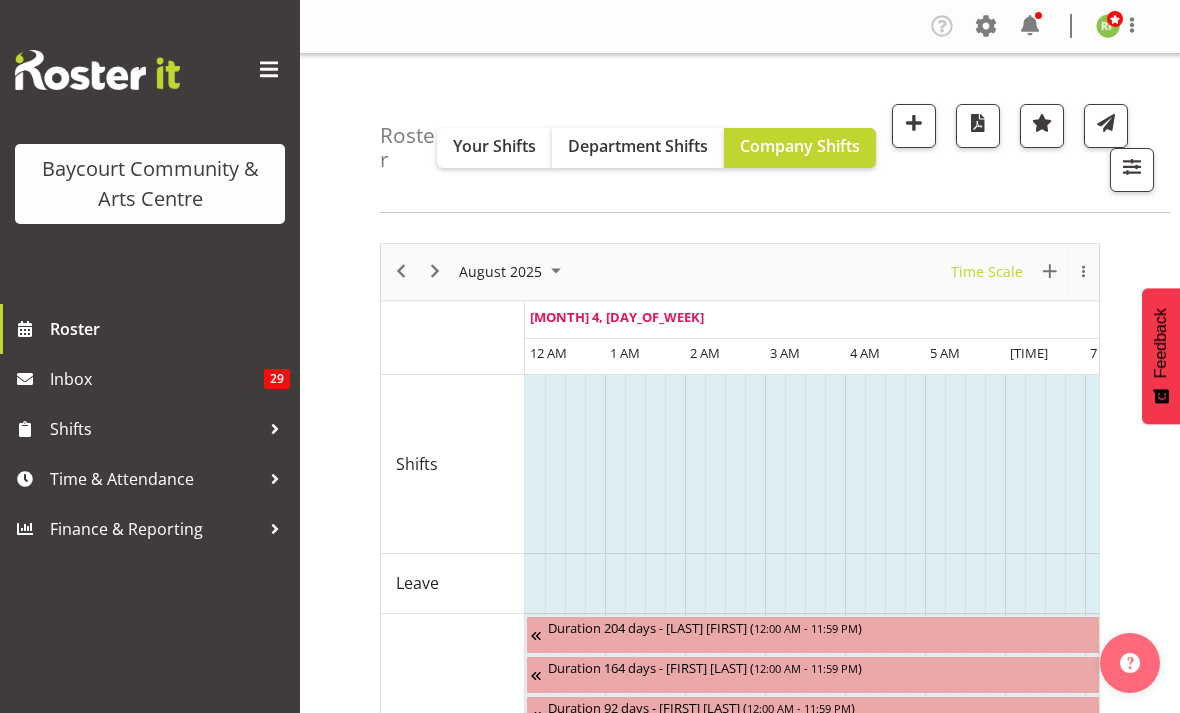 scroll, scrollTop: 0, scrollLeft: 0, axis: both 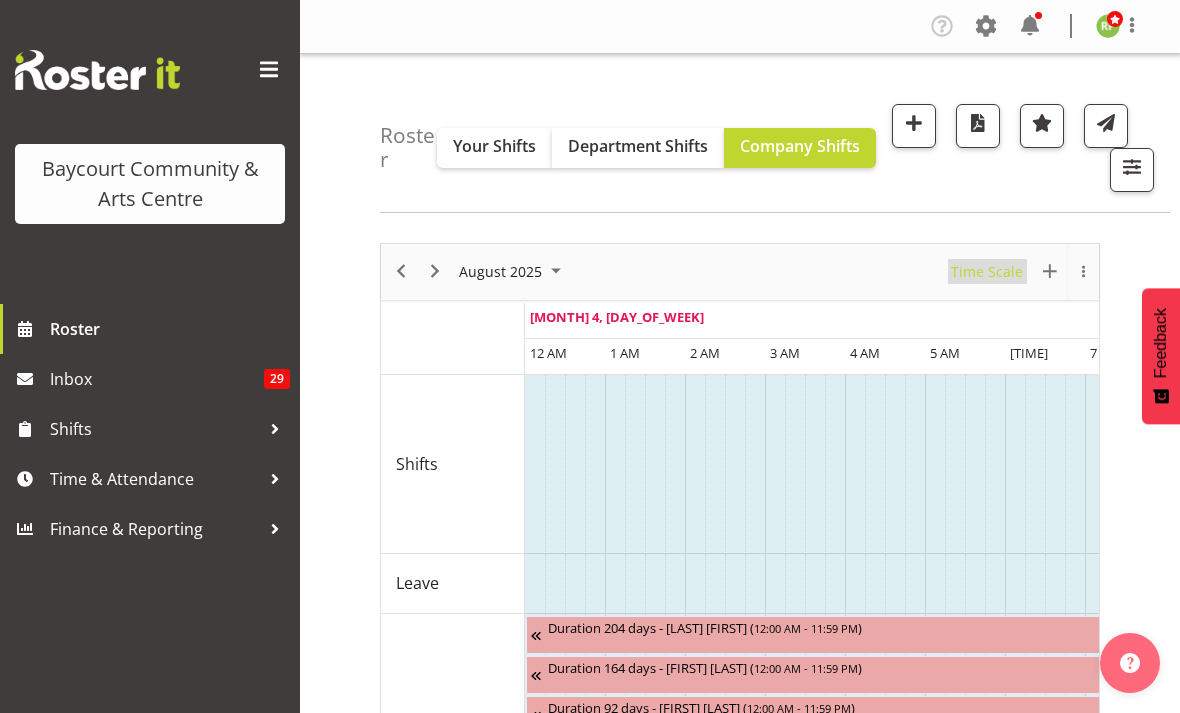 click on "Time Scale" at bounding box center [987, 271] 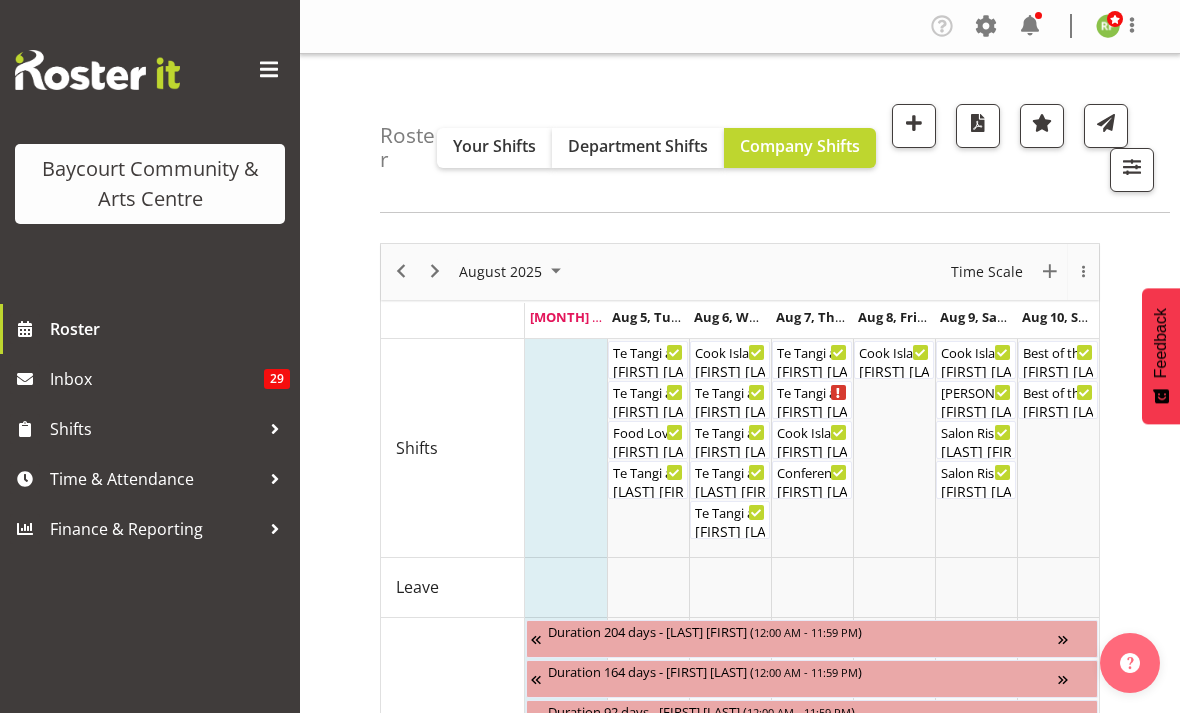 click on "Time Scale" at bounding box center (987, 271) 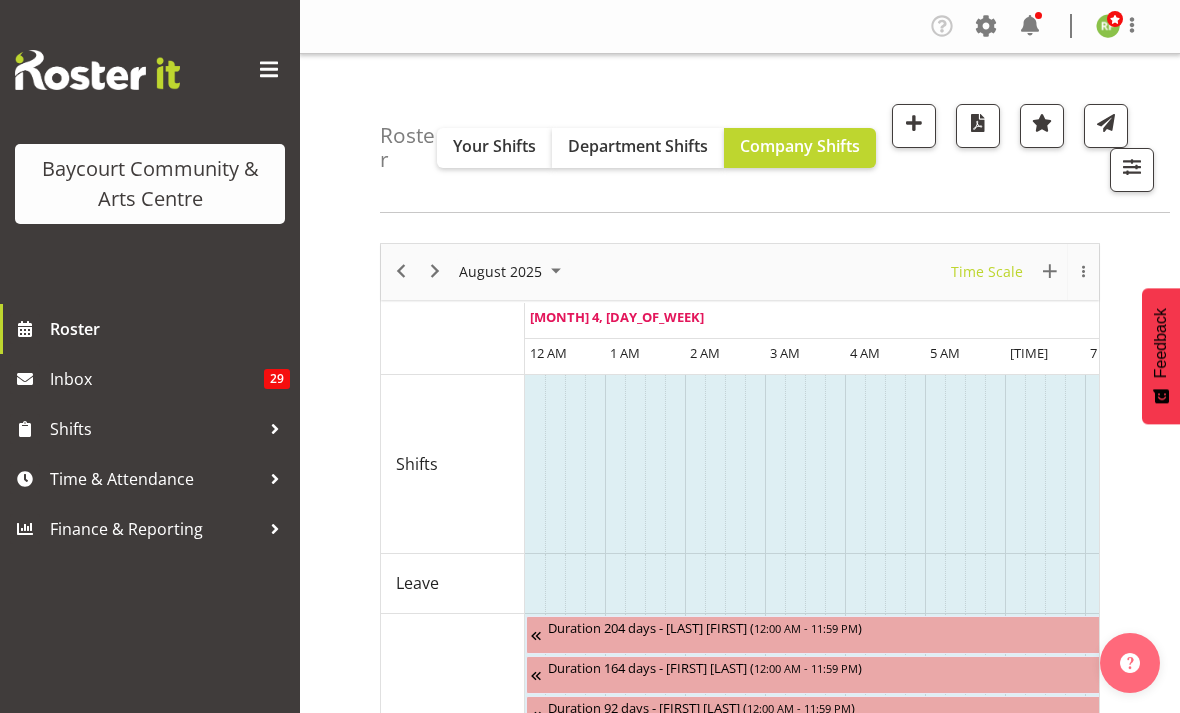 click at bounding box center [269, 70] 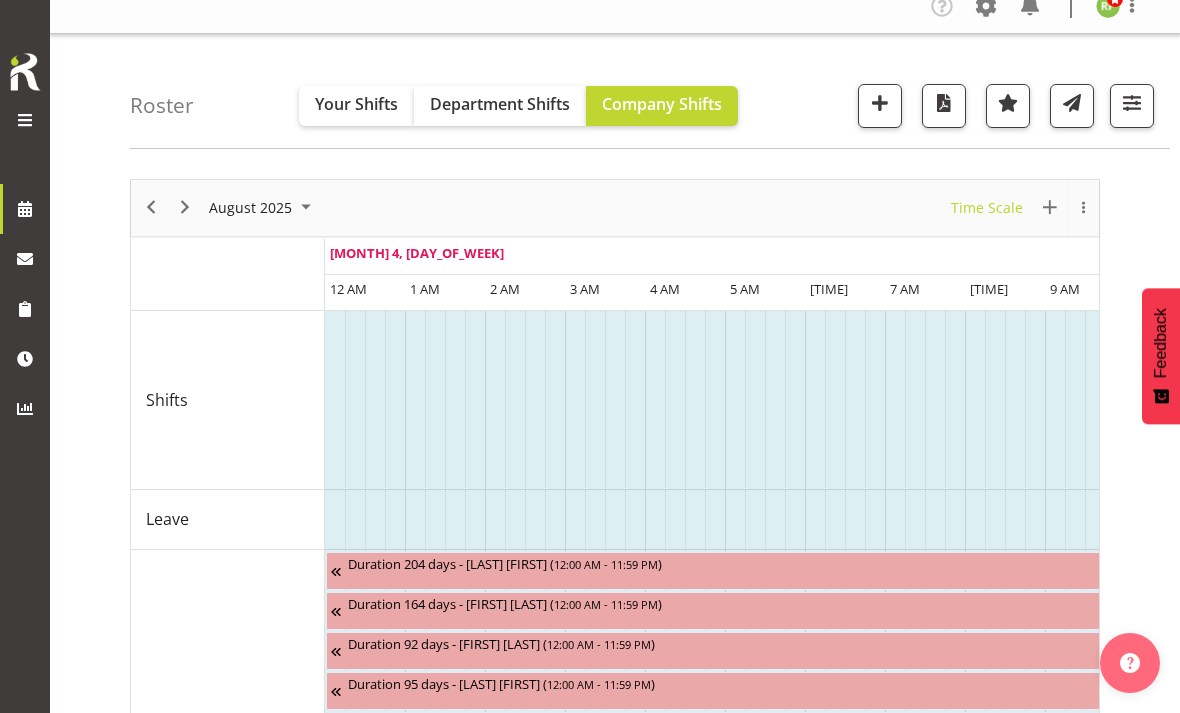 scroll, scrollTop: 0, scrollLeft: 0, axis: both 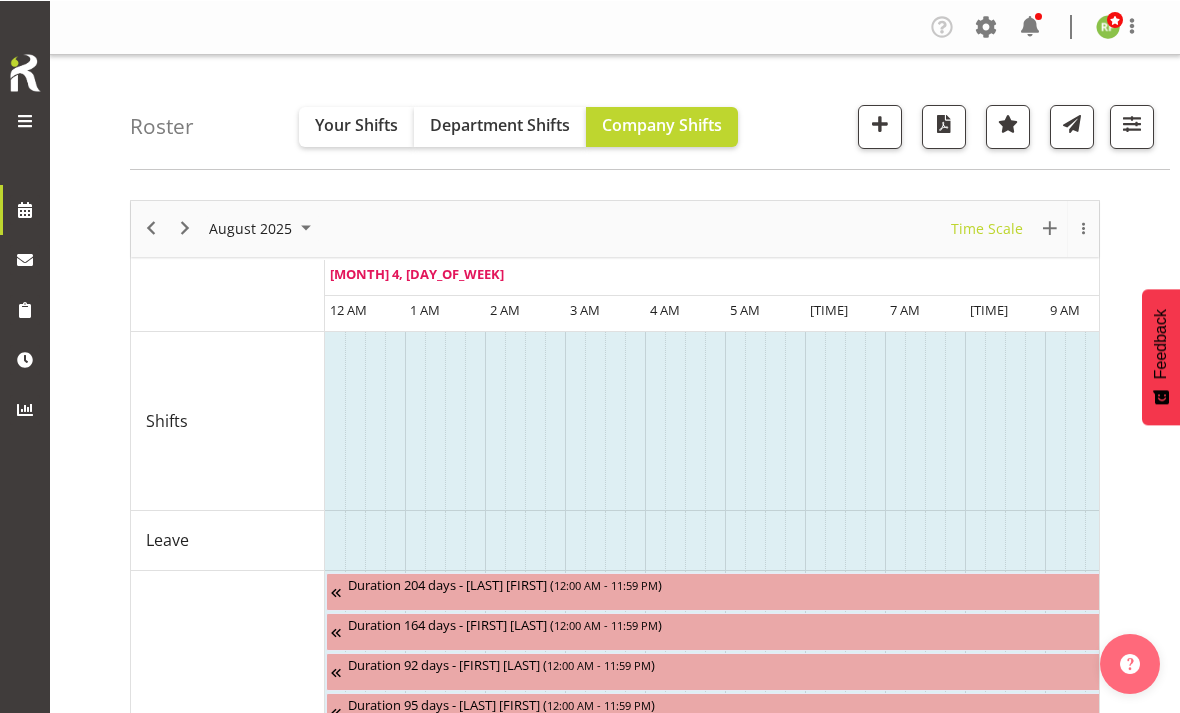 click at bounding box center [1132, 123] 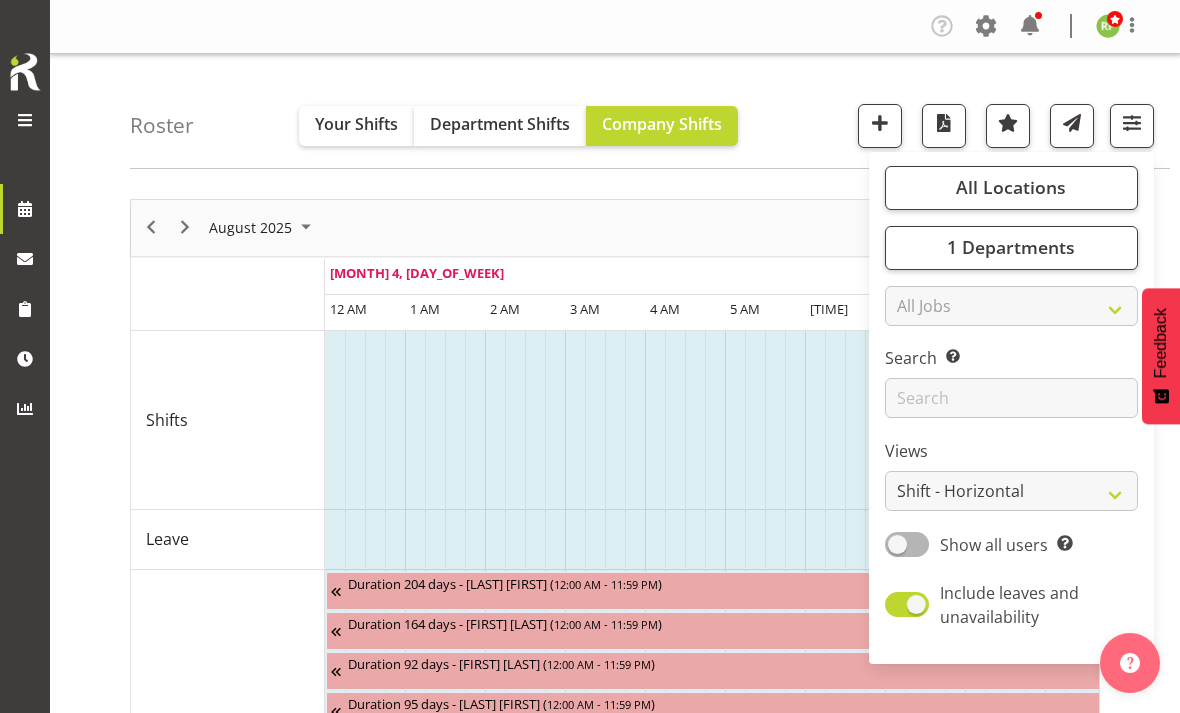 click at bounding box center [907, 604] 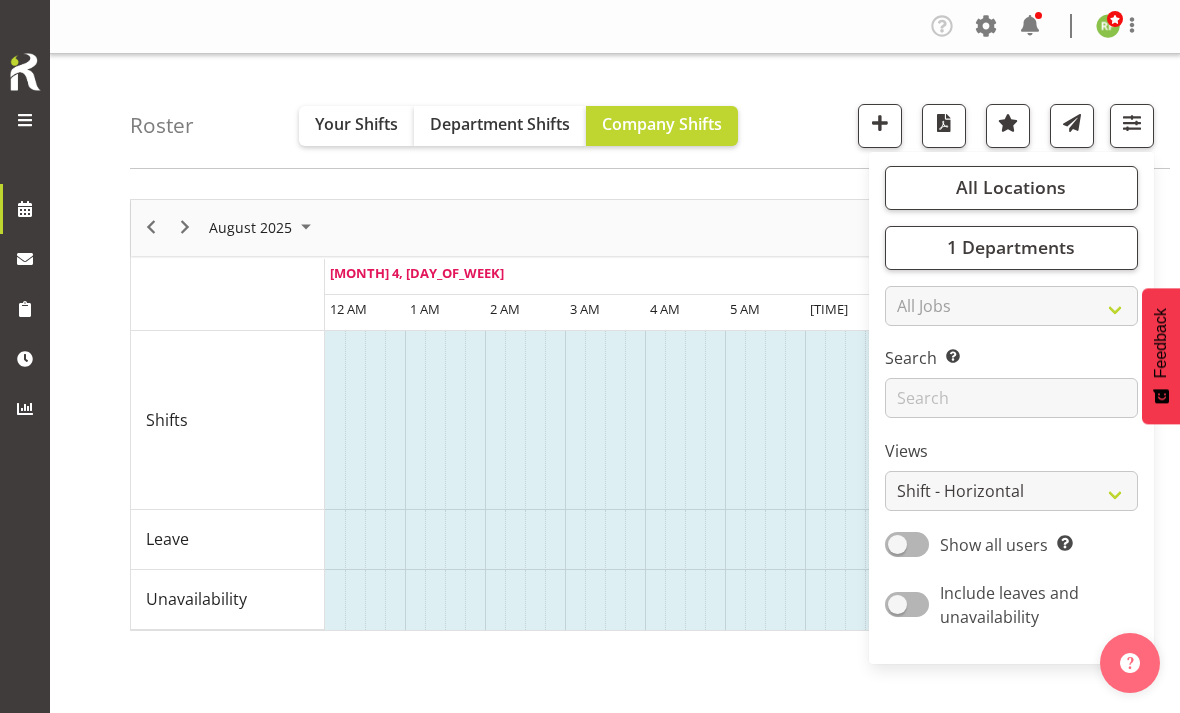 click on "Roster   Your Shifts
Department Shifts
Company Shifts
All Locations
Clear
Baycourt Community and Arts Centre
Cargo Shed
Historic Village
Select All
Deselect All
1 Departments
Clear
Baycourt Box Office
All Jobs  All Jobs" at bounding box center [650, 111] 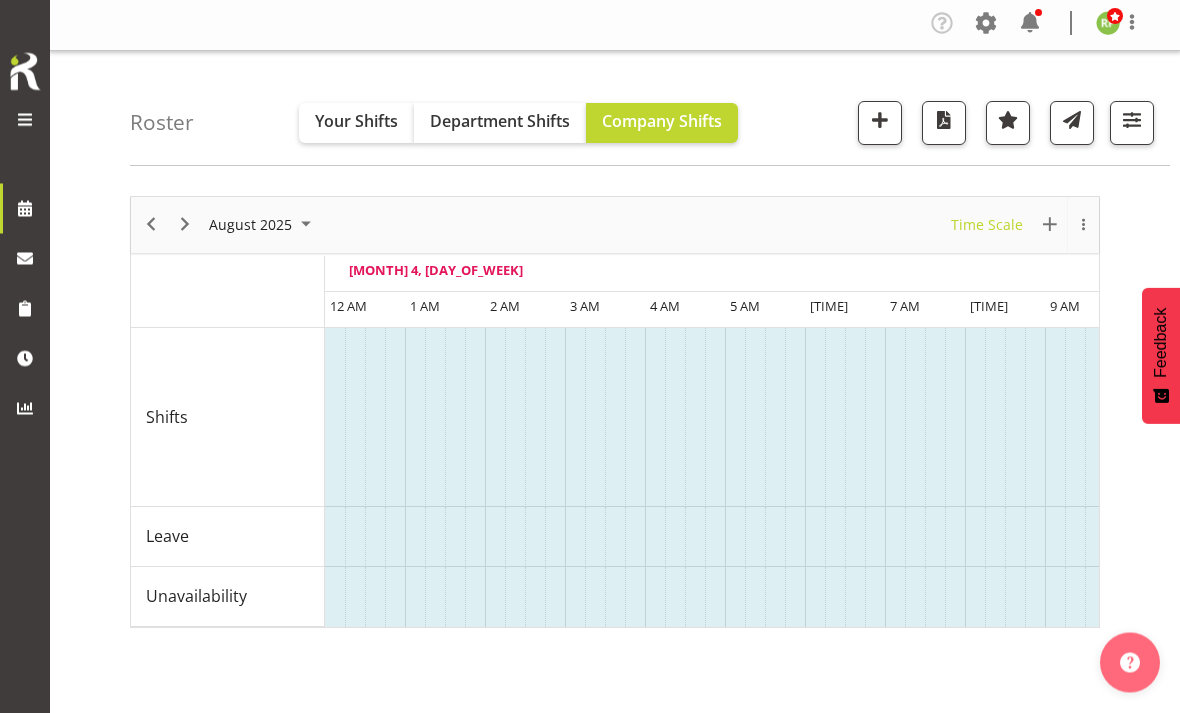 scroll, scrollTop: 3, scrollLeft: 0, axis: vertical 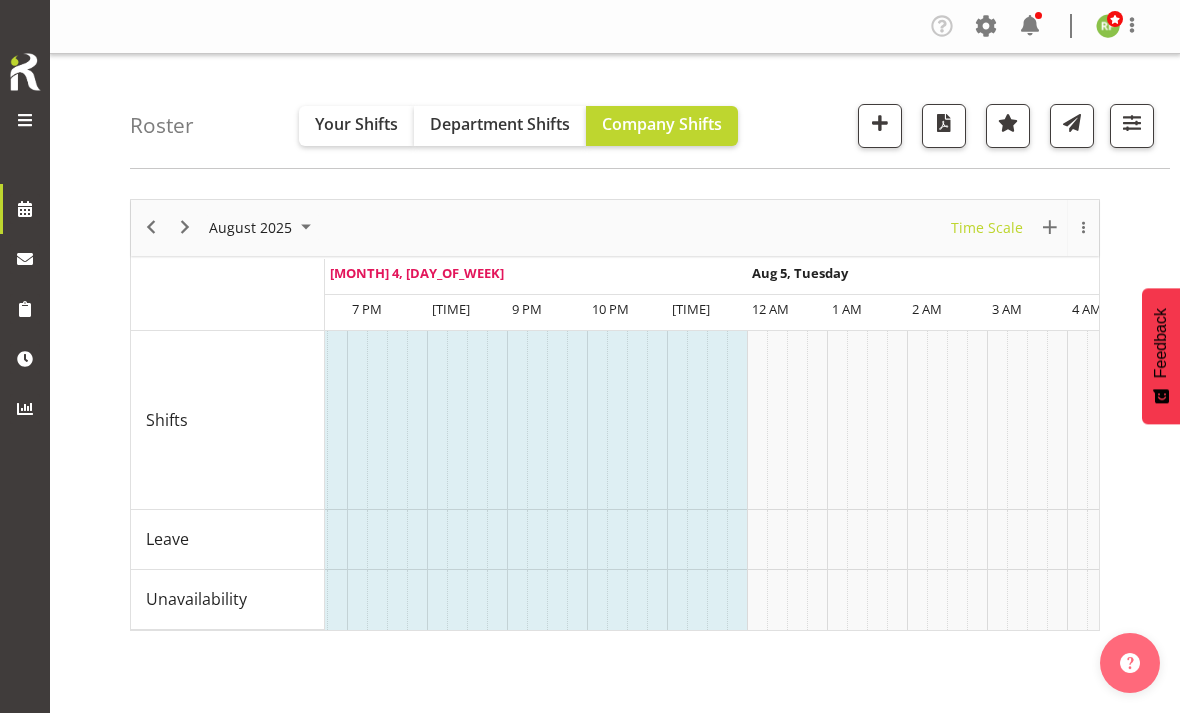 click at bounding box center [1132, 123] 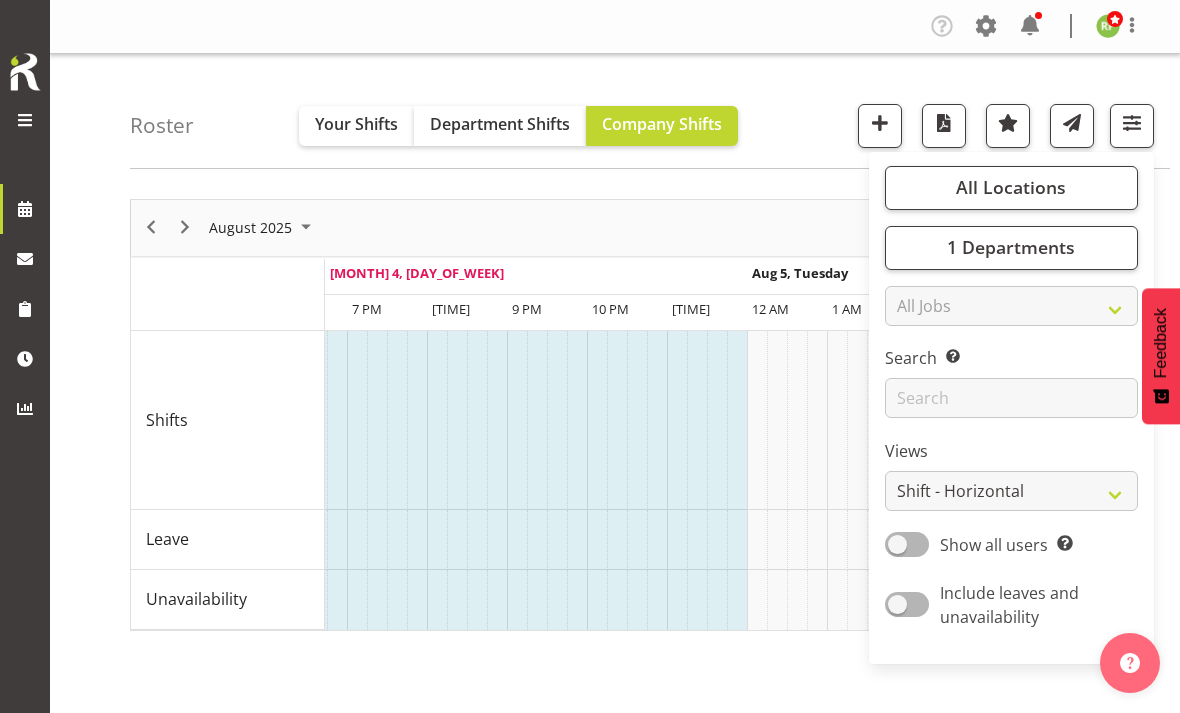 click on "Roster   Your Shifts
Department Shifts
Company Shifts
All Locations
Clear
Baycourt Community and Arts Centre
Cargo Shed
Historic Village
Select All
Deselect All
1 Departments
Clear
Baycourt Box Office
All Jobs  All Jobs" at bounding box center (650, 111) 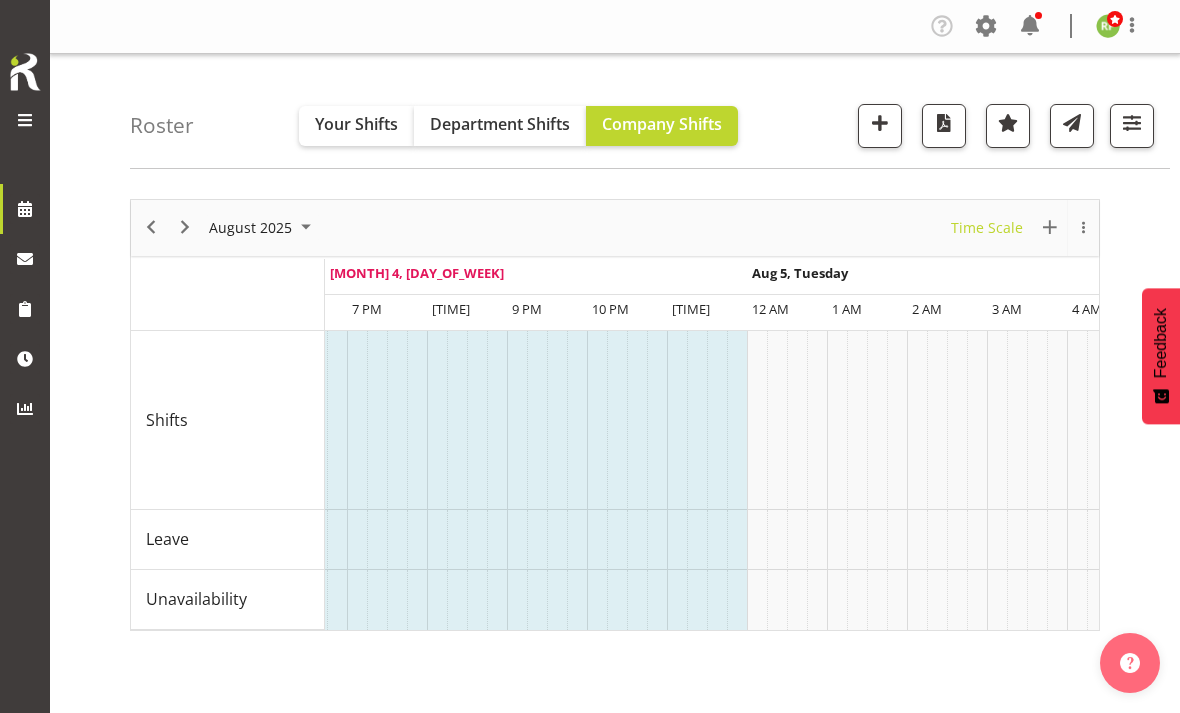 click on "Time Scale" at bounding box center (987, 227) 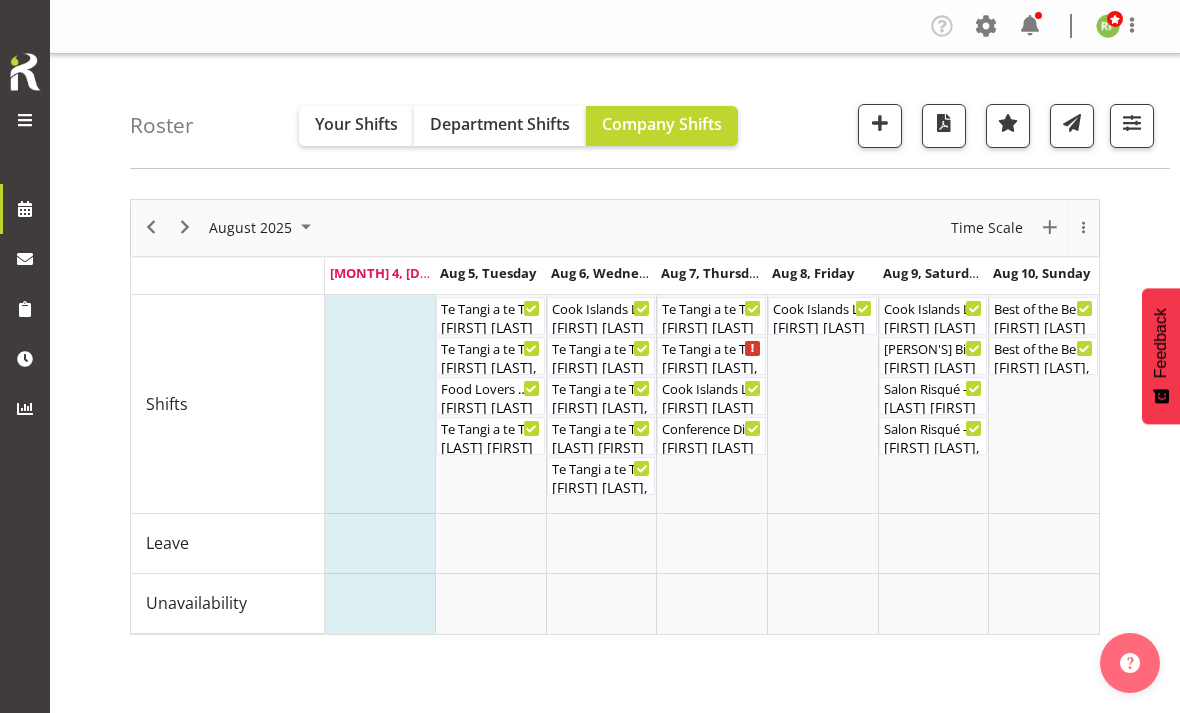 click on "Time Scale" at bounding box center (987, 227) 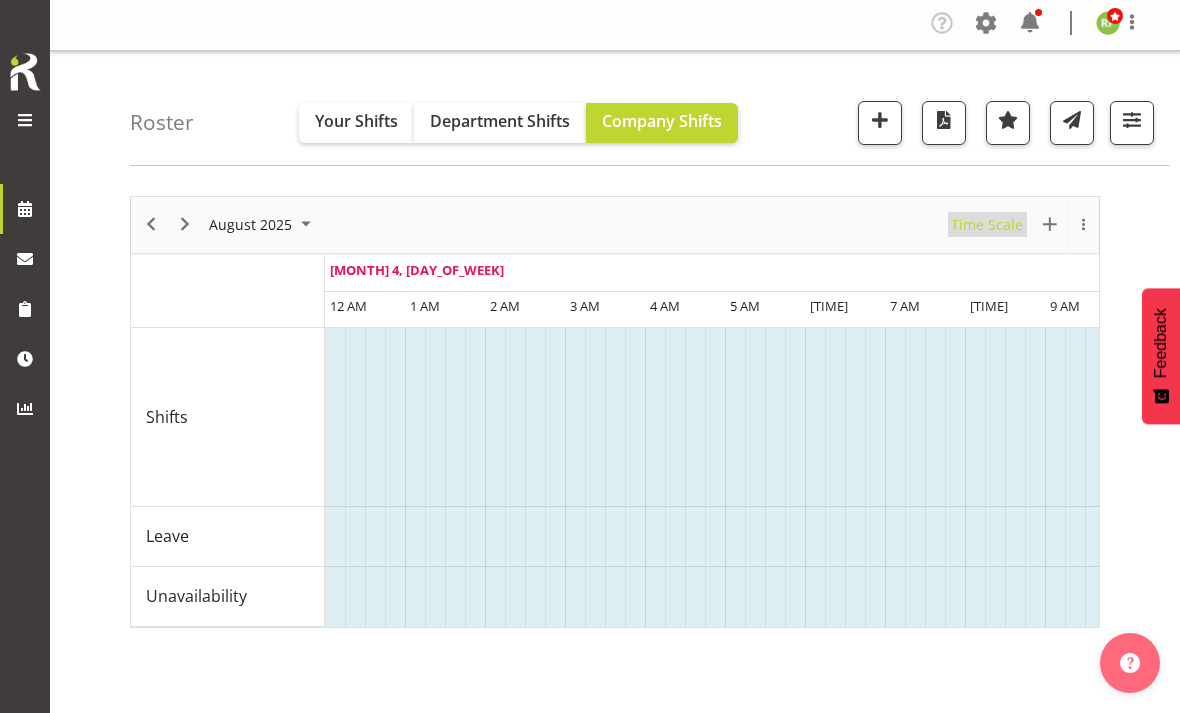 scroll, scrollTop: 50, scrollLeft: 0, axis: vertical 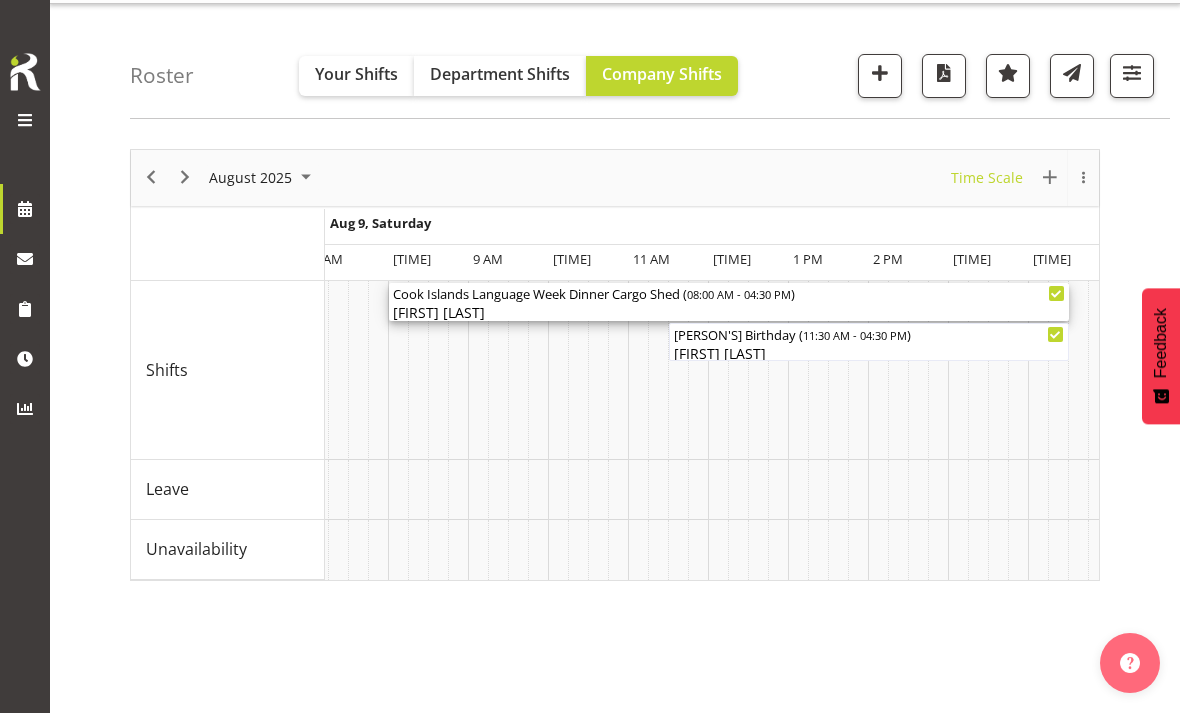 click on "Cook Islands Language Week Dinner Cargo Shed
(
08:00 AM -
04:30 PM
)" at bounding box center [729, 293] 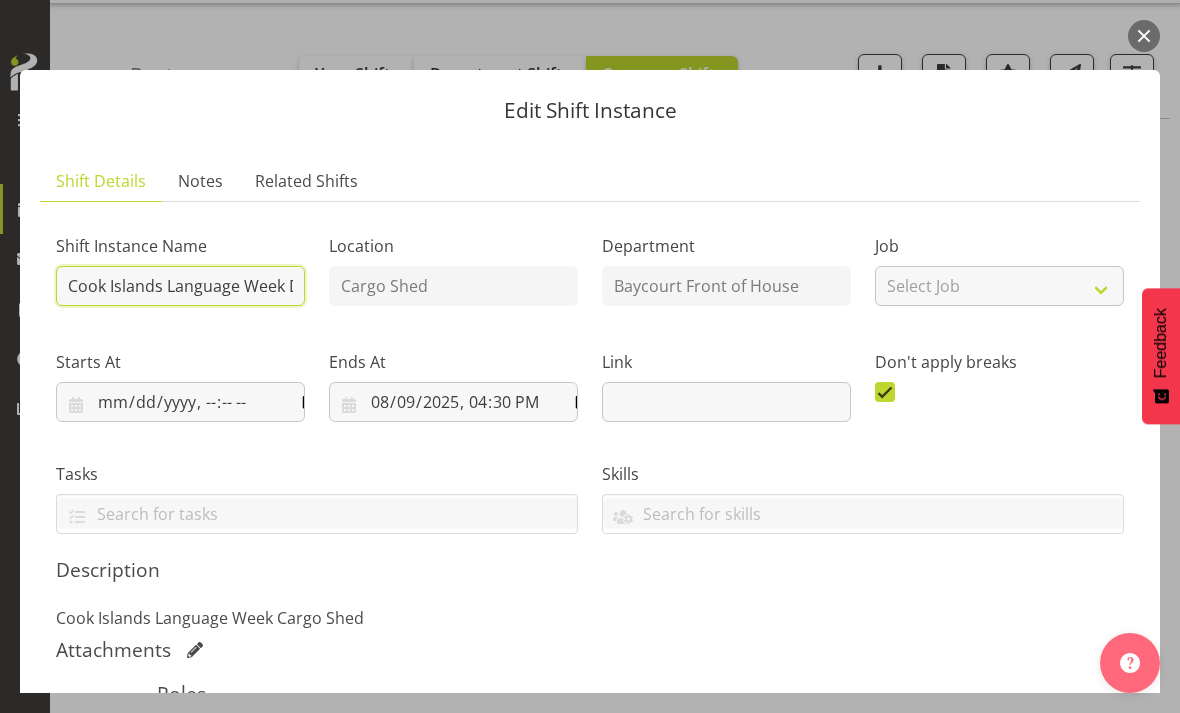 click on "Cook Islands Language Week Dinner Cargo Shed" at bounding box center (180, 286) 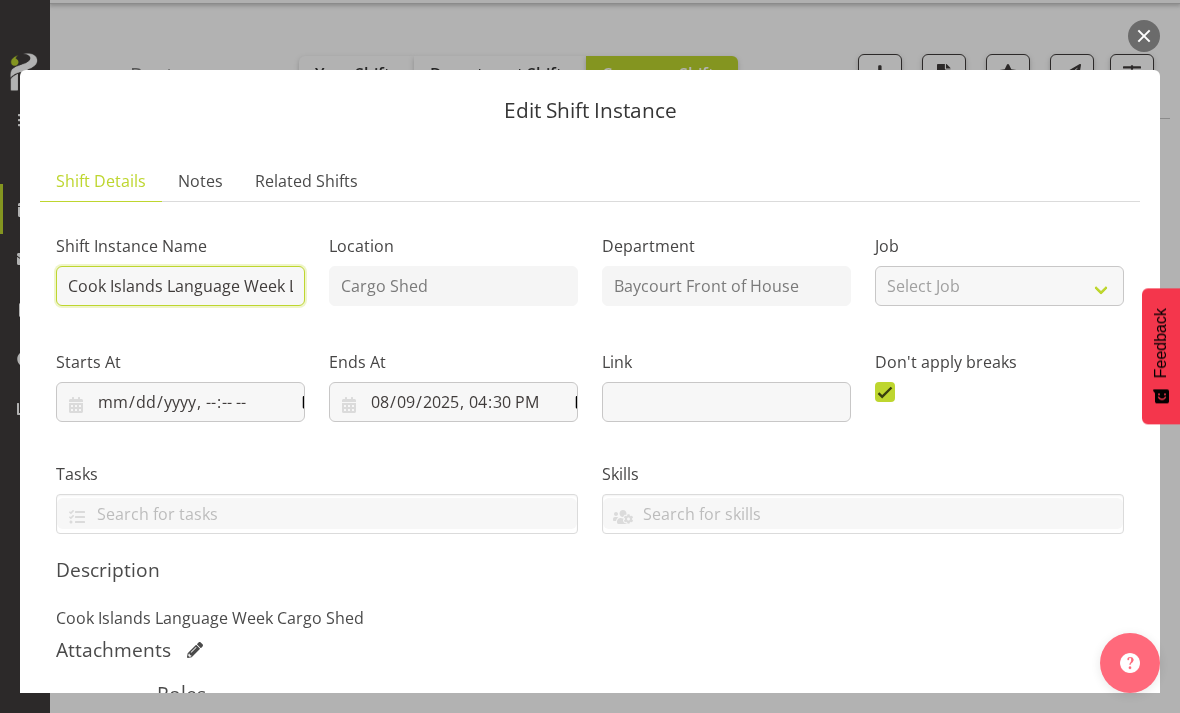 type on "Cook Islands Language Week Lunch Cargo Shed" 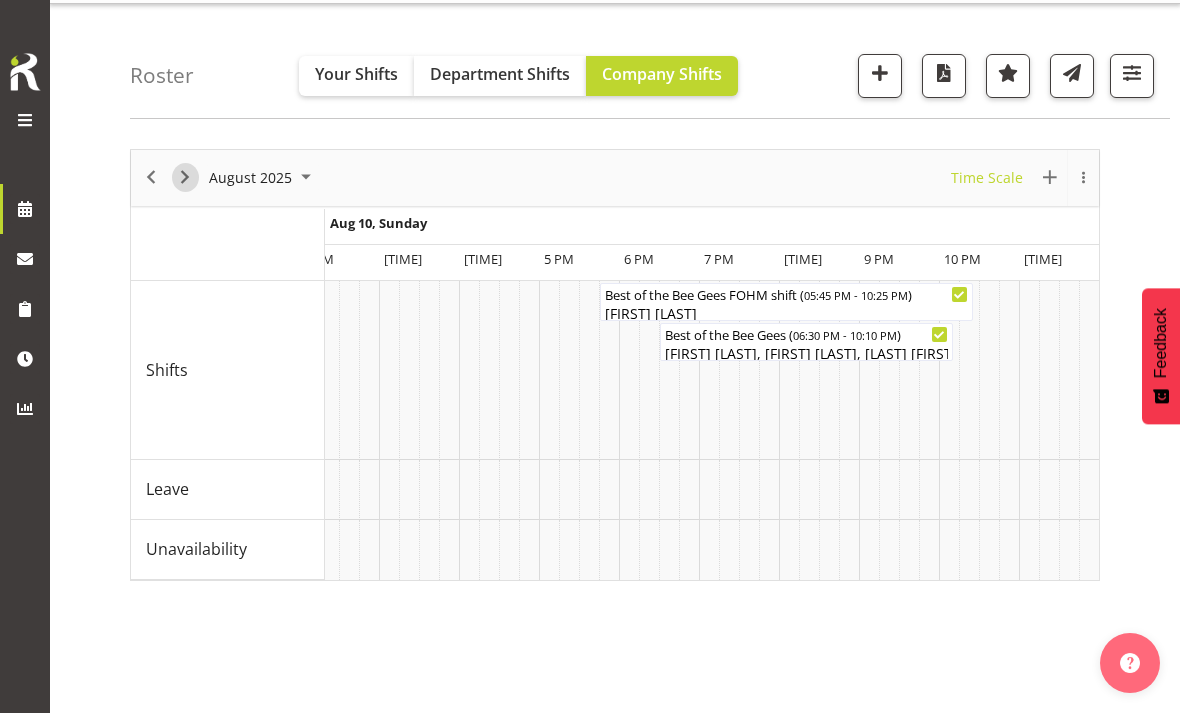 click at bounding box center (185, 177) 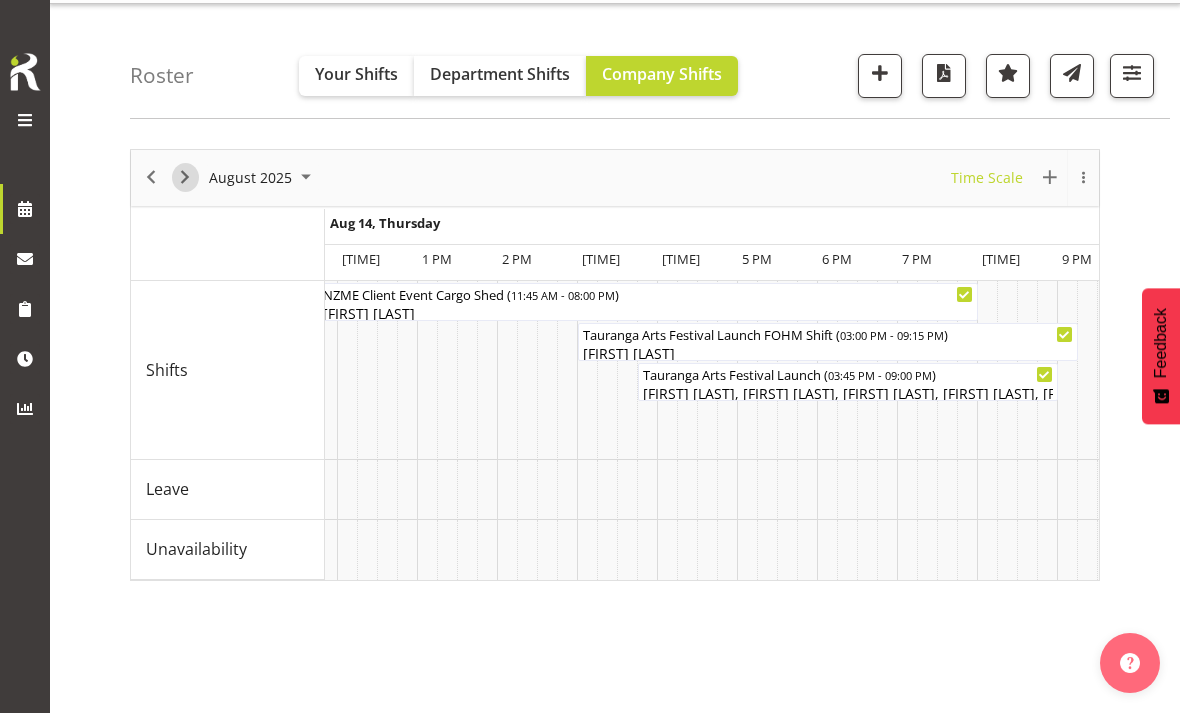 scroll, scrollTop: 0, scrollLeft: 6764, axis: horizontal 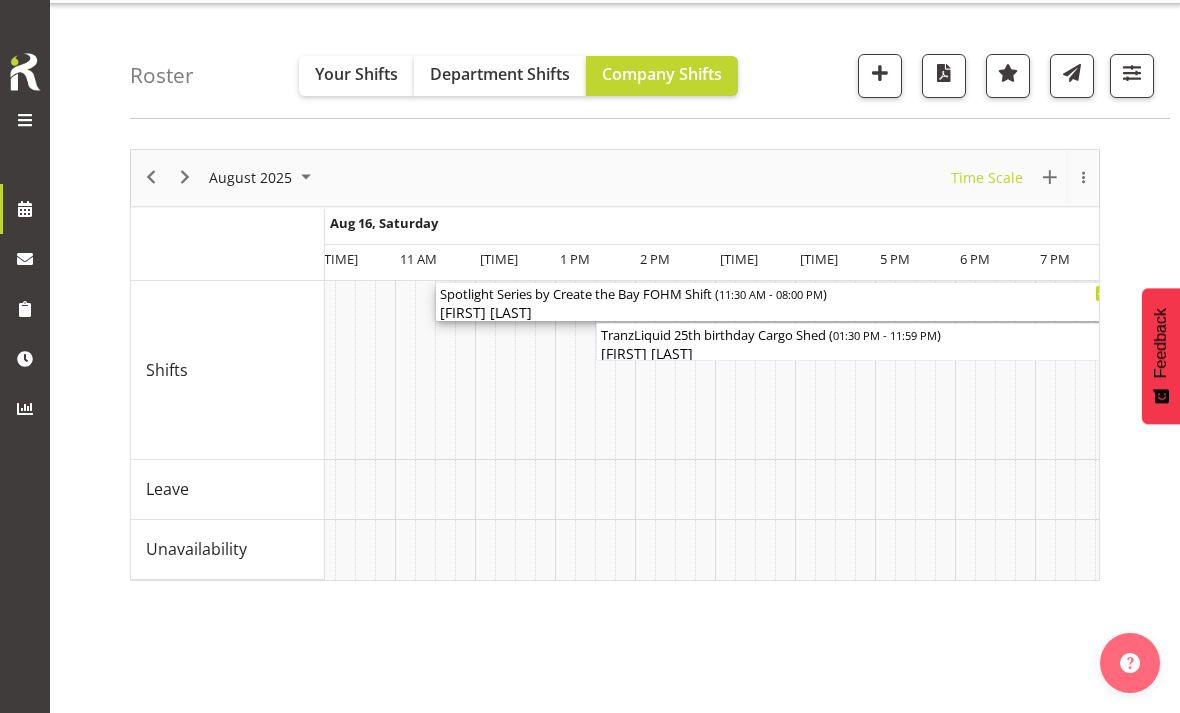 click on "Spotlight Series by Create the Bay FOHM Shift
(
11:30 AM -
08:00 PM
)" at bounding box center (776, 293) 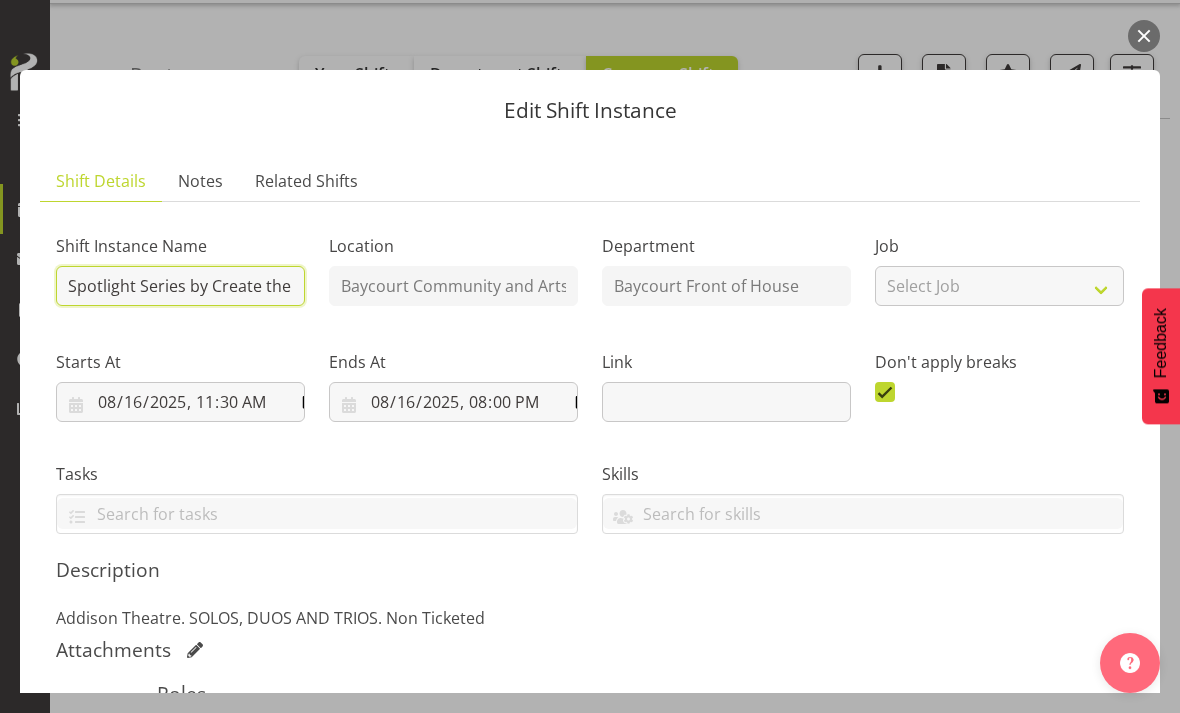 click on "Spotlight Series by Create the Bay FOHM Shift" at bounding box center (180, 286) 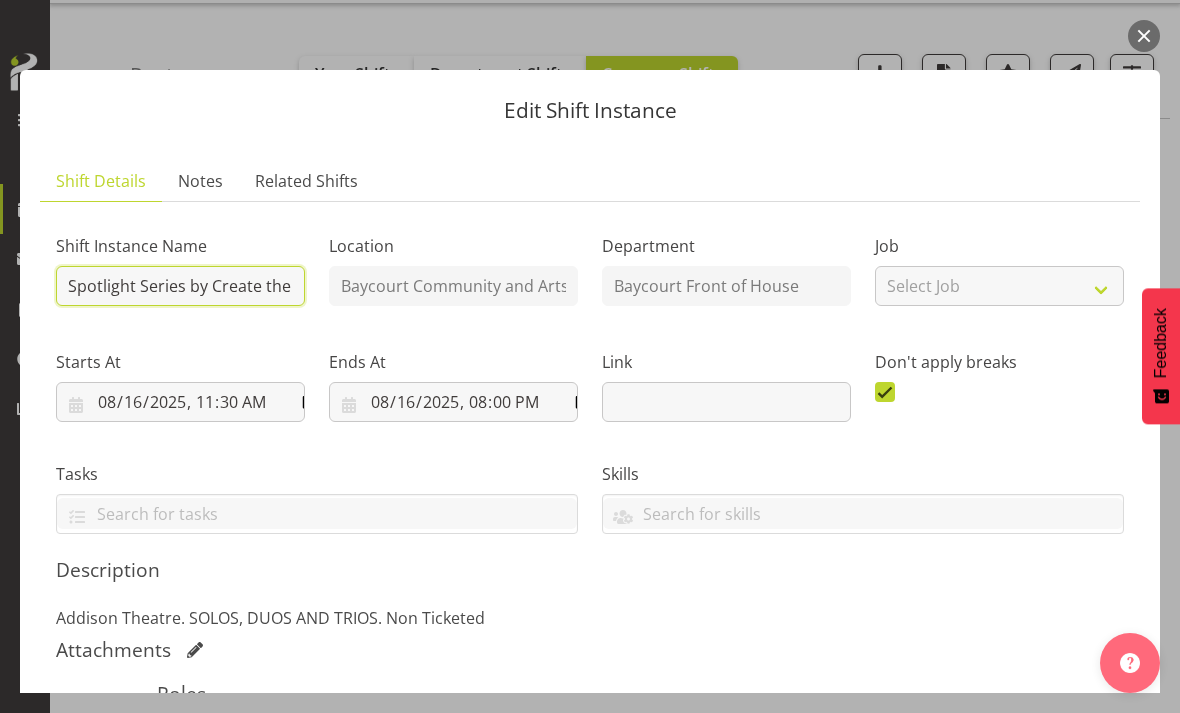 click on "Spotlight Series by Create the Bay Minder Shift" at bounding box center (180, 286) 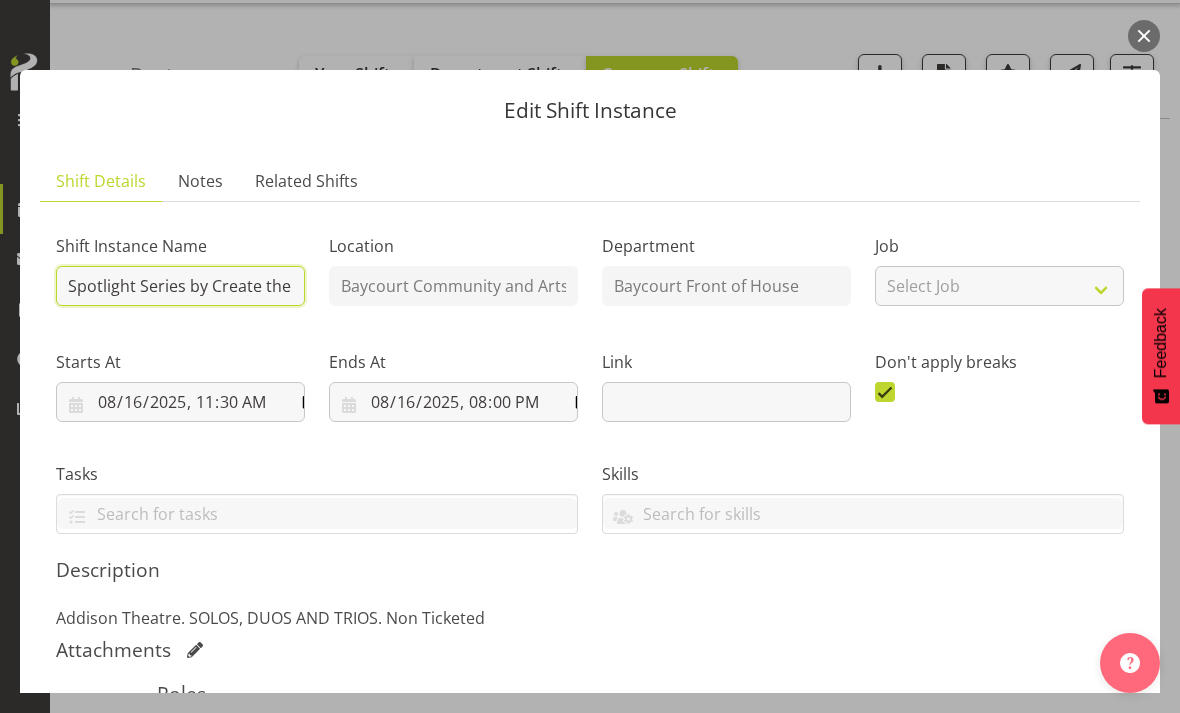 type on "Spotlight Series by Create the Bay Minder Shift" 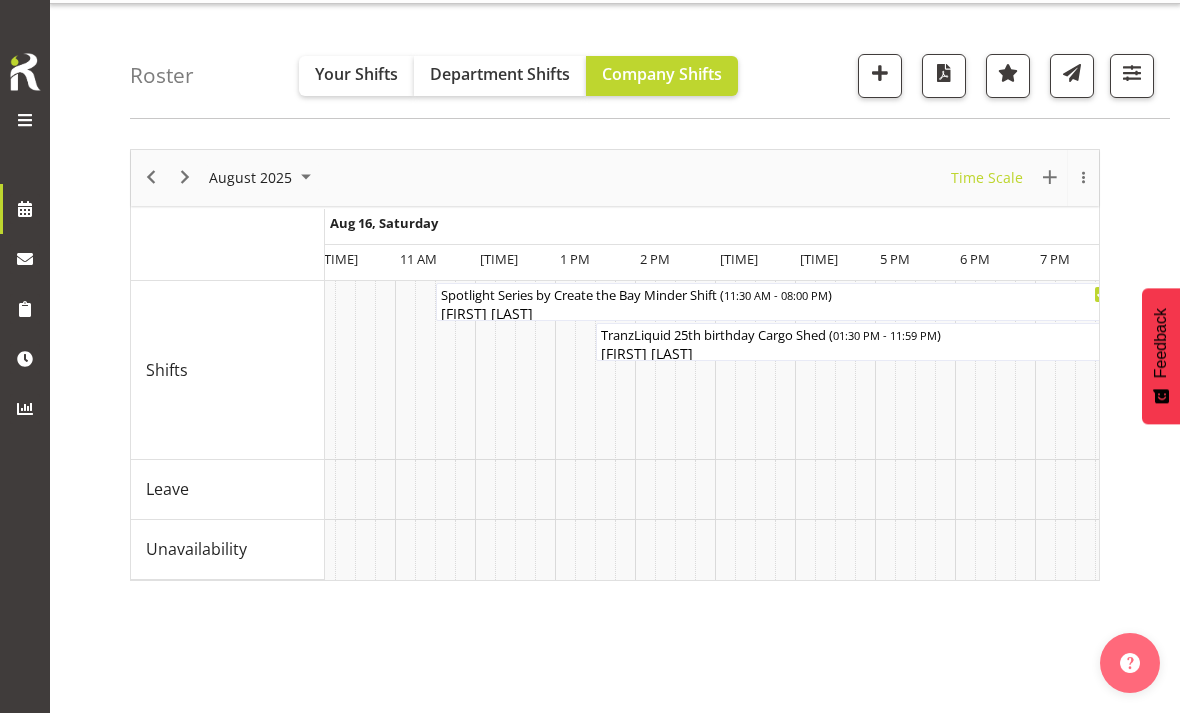 scroll, scrollTop: 0, scrollLeft: 10626, axis: horizontal 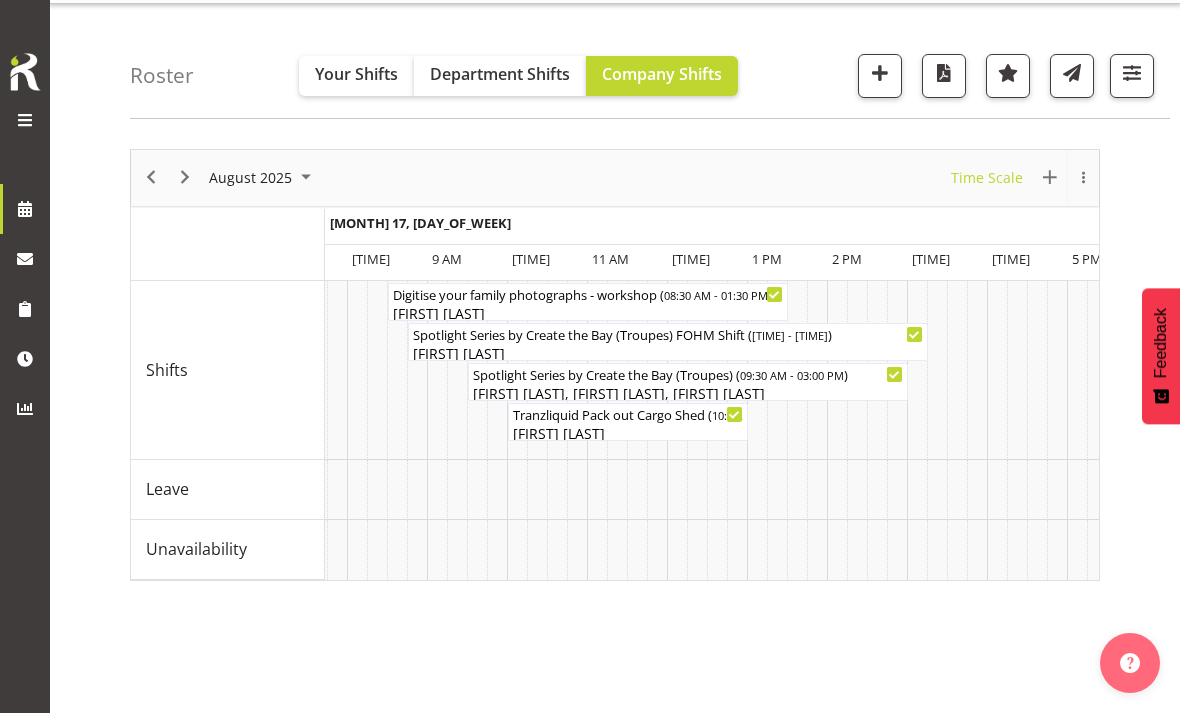 click at bounding box center (185, 177) 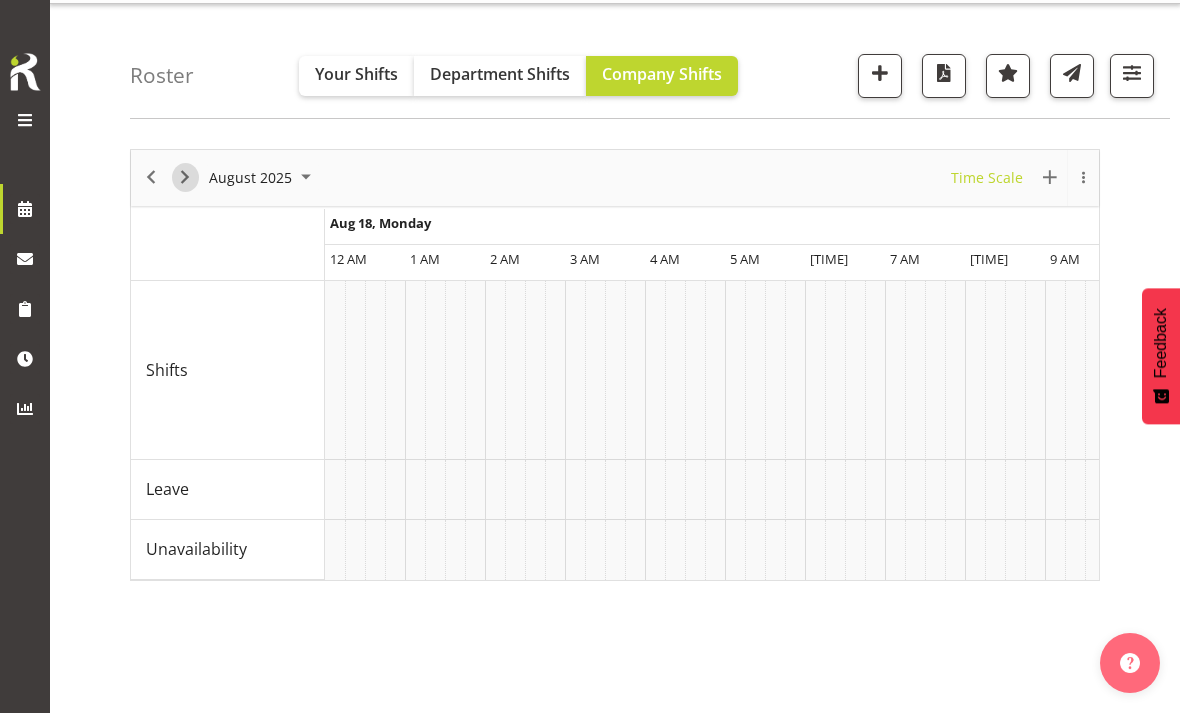 scroll, scrollTop: 0, scrollLeft: 112, axis: horizontal 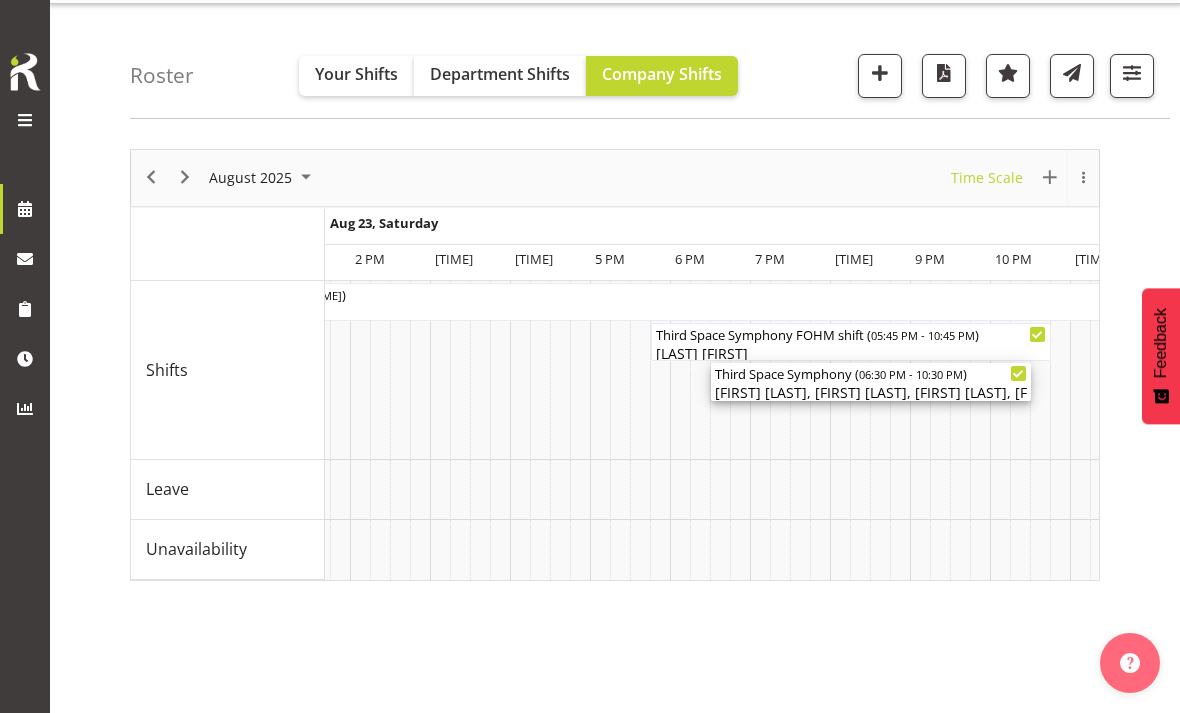 click on "Robin Hendriks, Skye Colonna, Max Allan, Tommy Shorter, Alex Freeman, Aaron Smart" at bounding box center [871, 392] 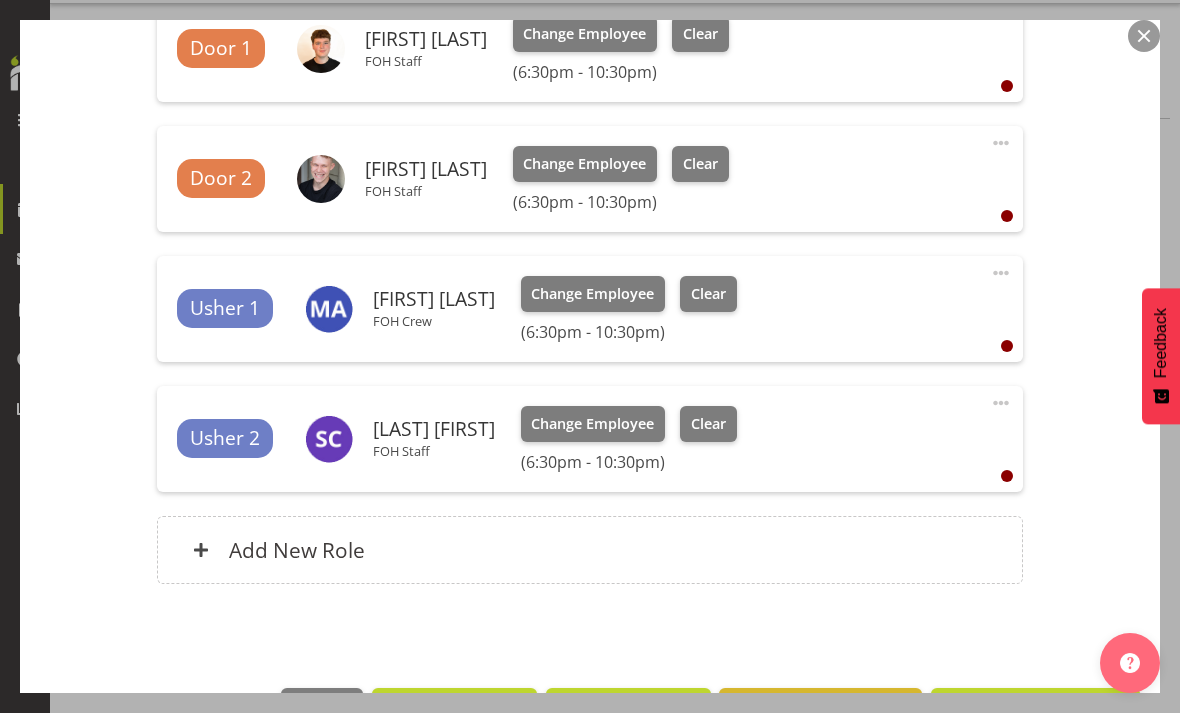 scroll, scrollTop: 994, scrollLeft: 0, axis: vertical 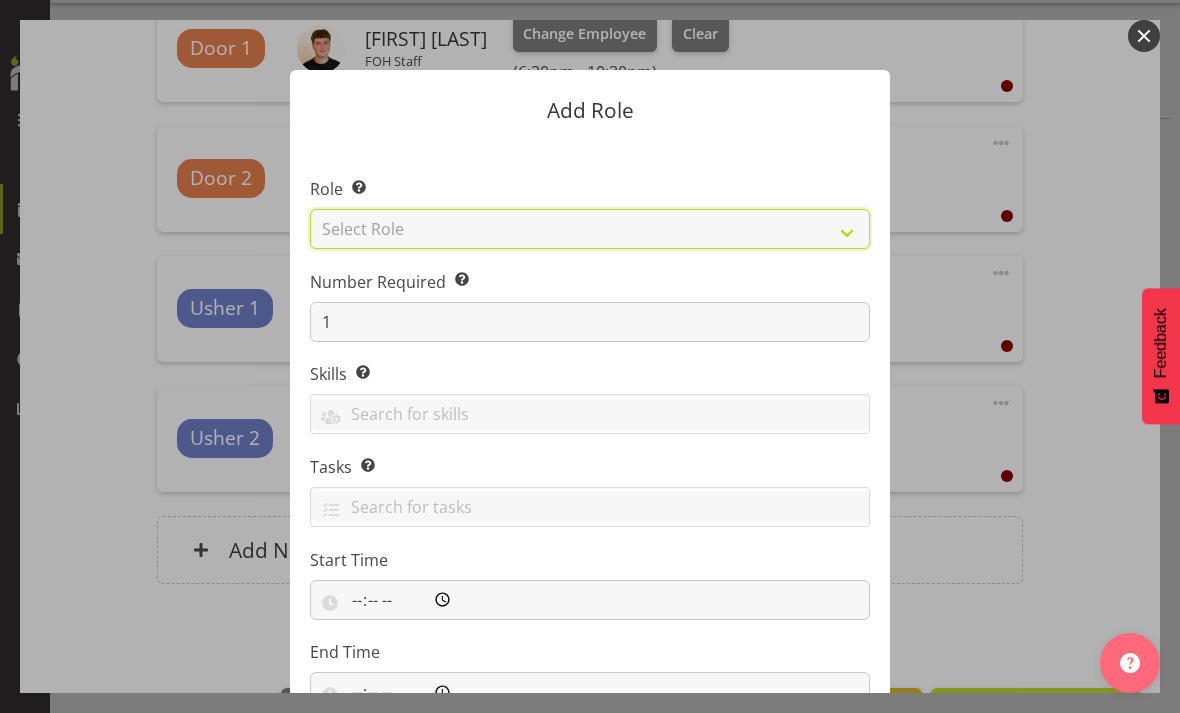 click on "Select Role  Audio Bar Bar Runner Bar Training Box Office Cargo Shed Venue Rep Catering Door Flyman FOH AV FOHM Training Front of House Manager Head Flyman Historic Village Catering Minder Historic Village Minder Historic Village Set Up House Technician Lighting Loader Merchandise Seller Minder Office (Technical) RDO Tech (Estimate) Technician Usher" at bounding box center (590, 229) 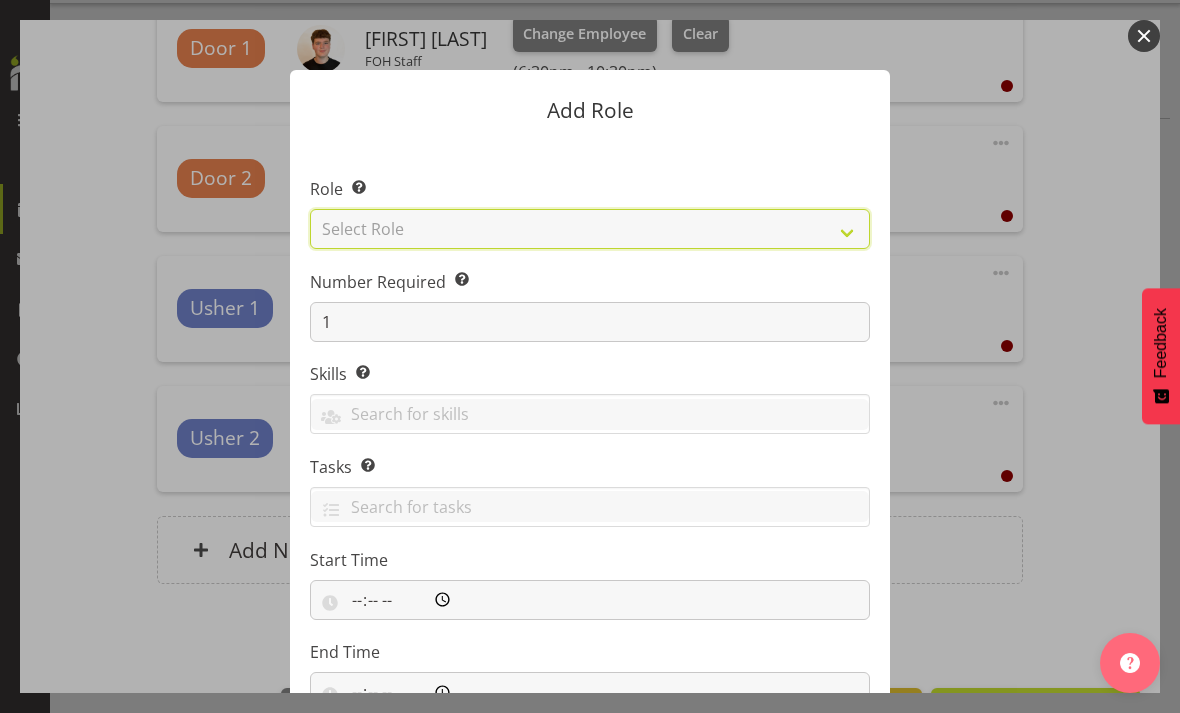 select on "1293" 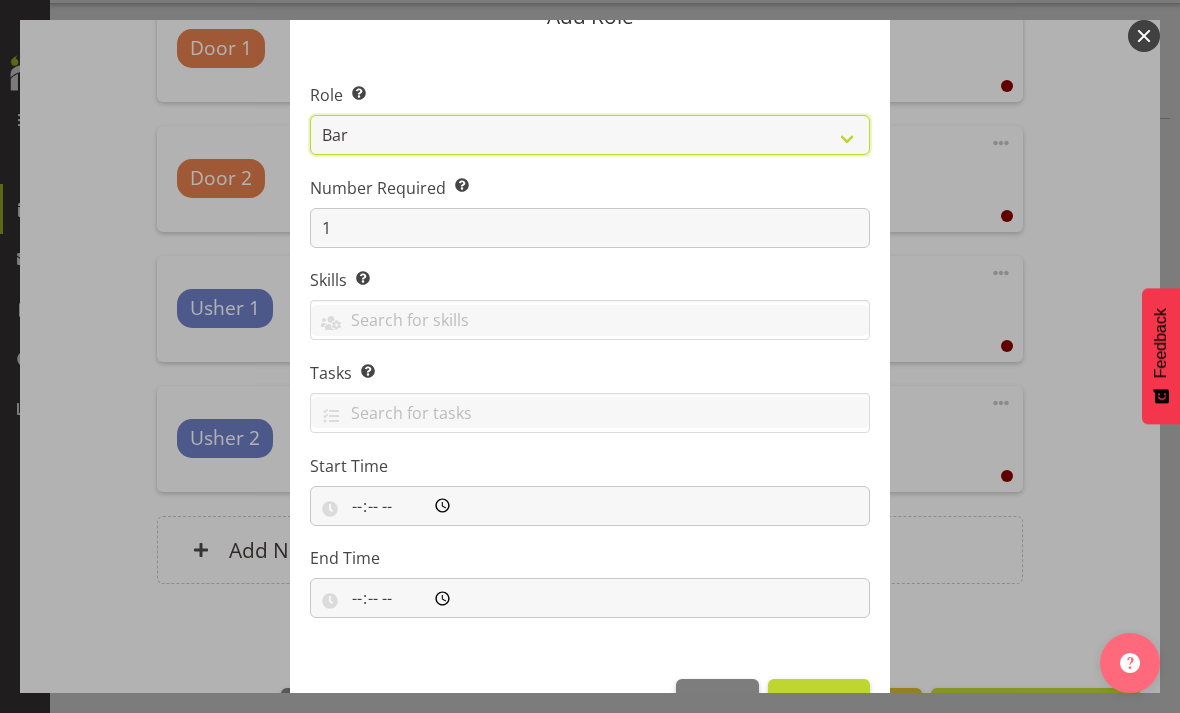 scroll, scrollTop: 89, scrollLeft: 0, axis: vertical 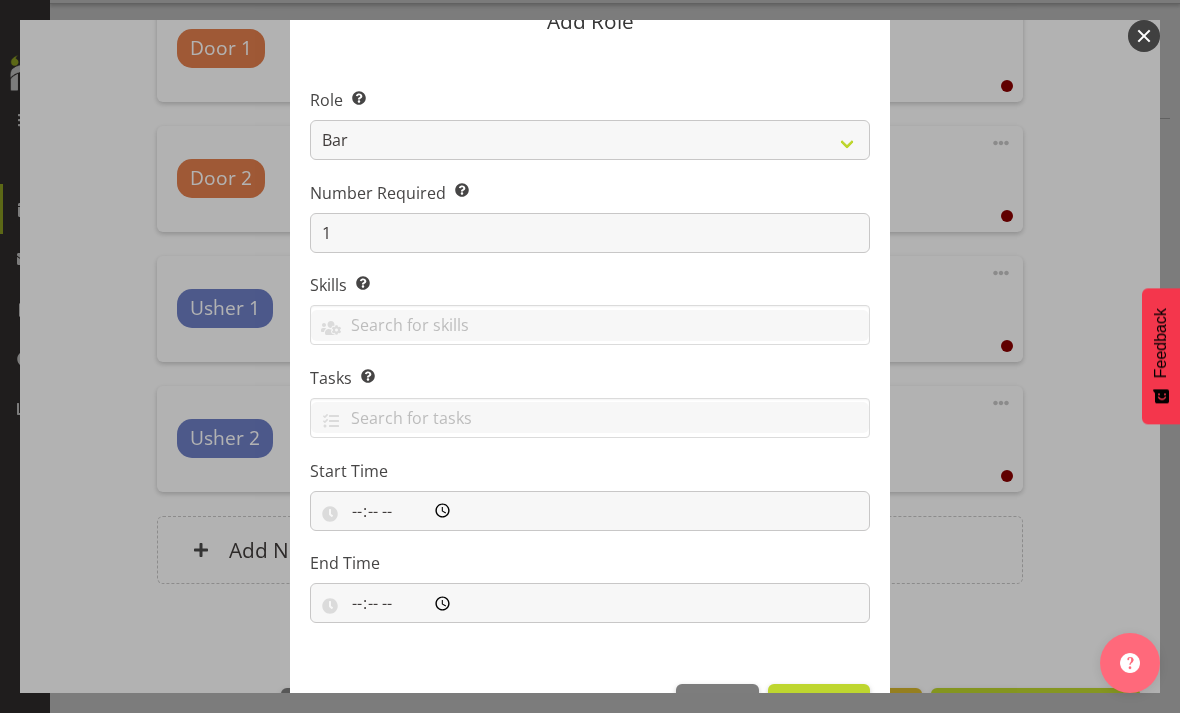 click on "Add Role" at bounding box center [819, 706] 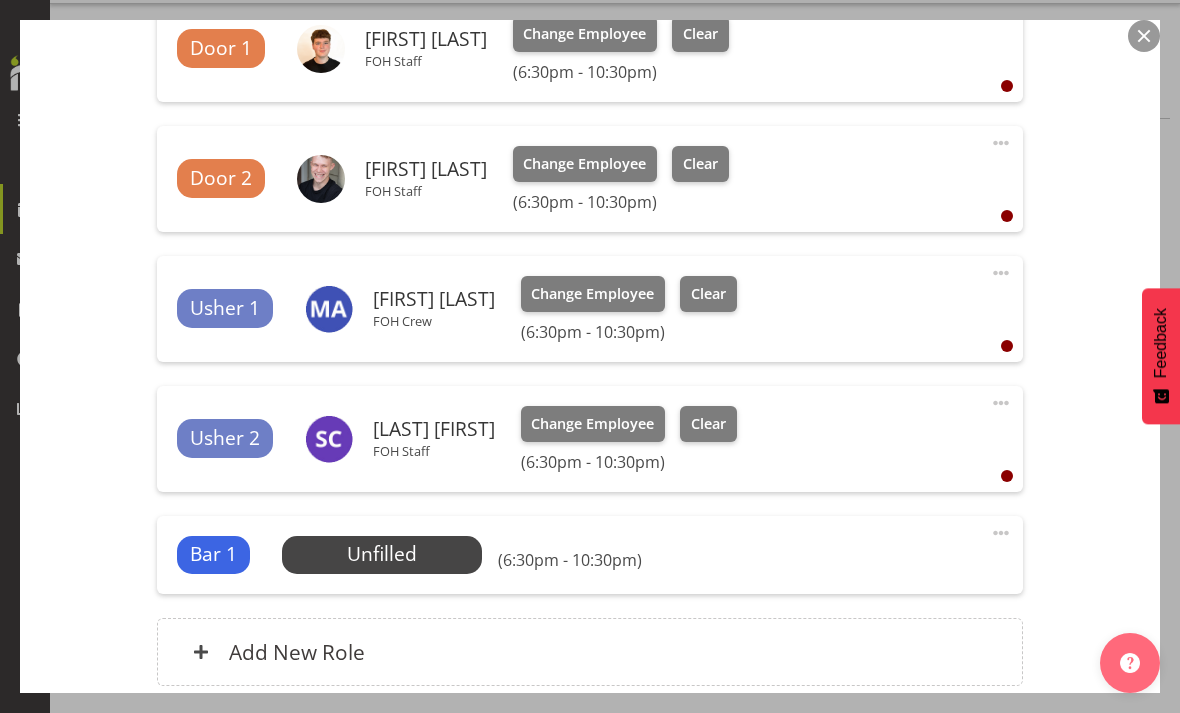 click at bounding box center [1001, 533] 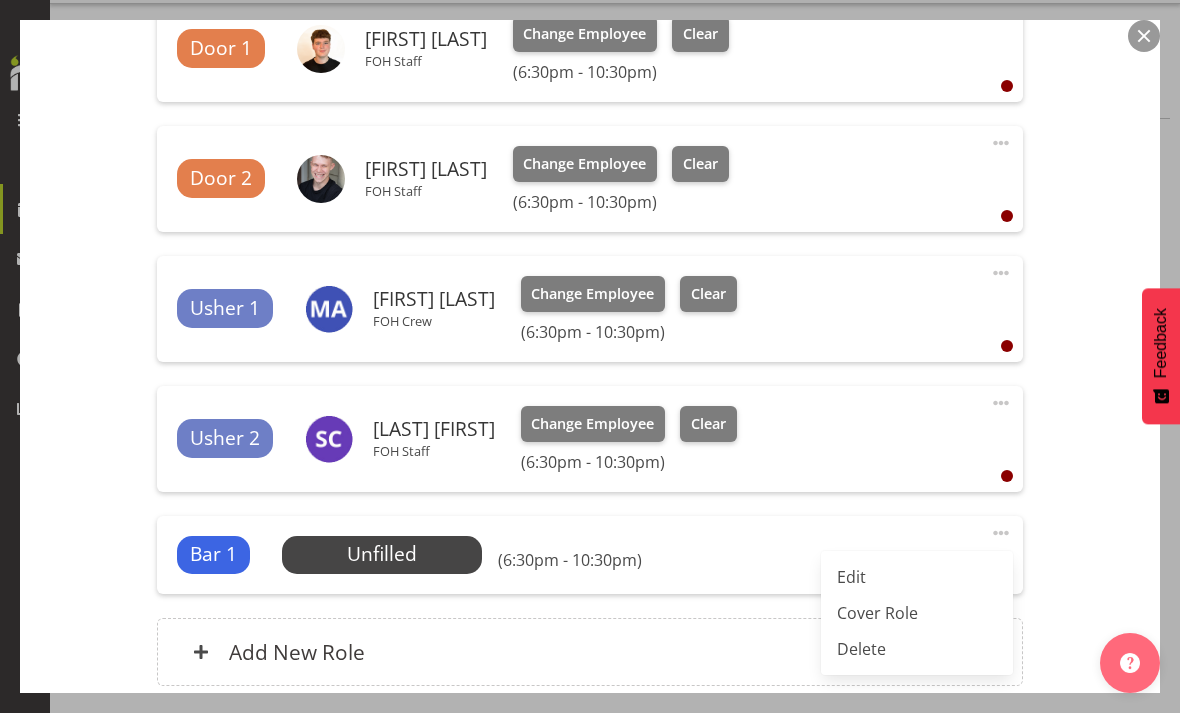 click on "Edit" at bounding box center [917, 577] 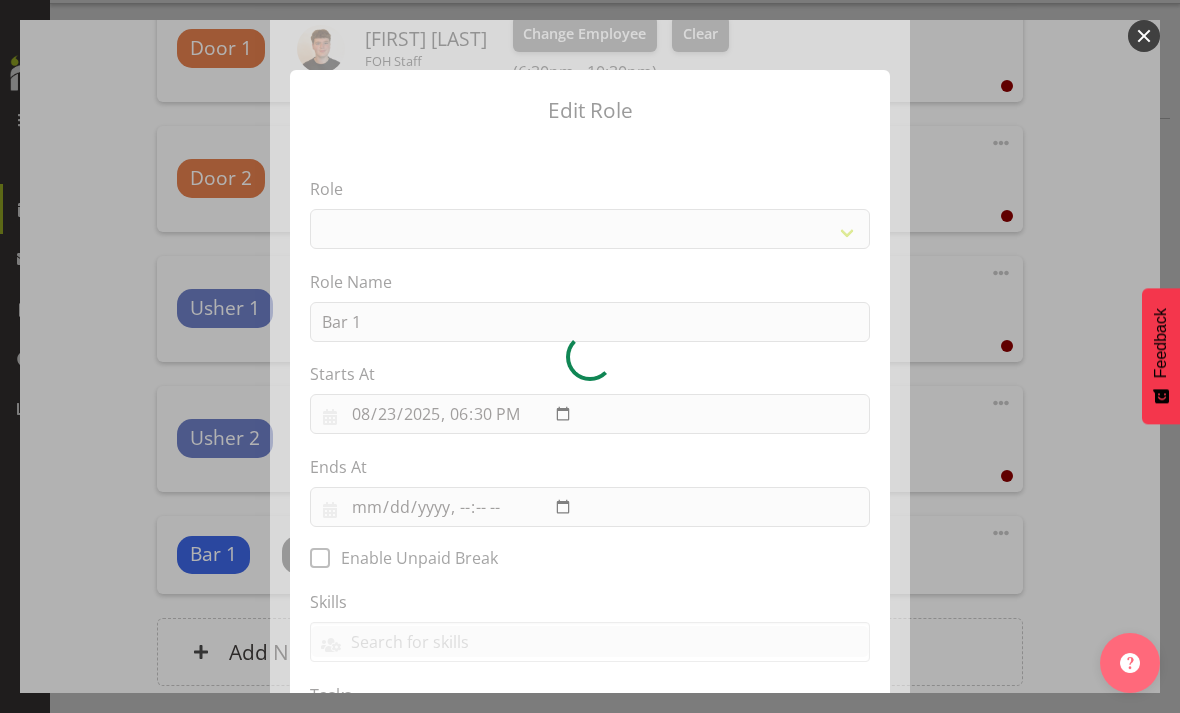 click at bounding box center [590, 356] 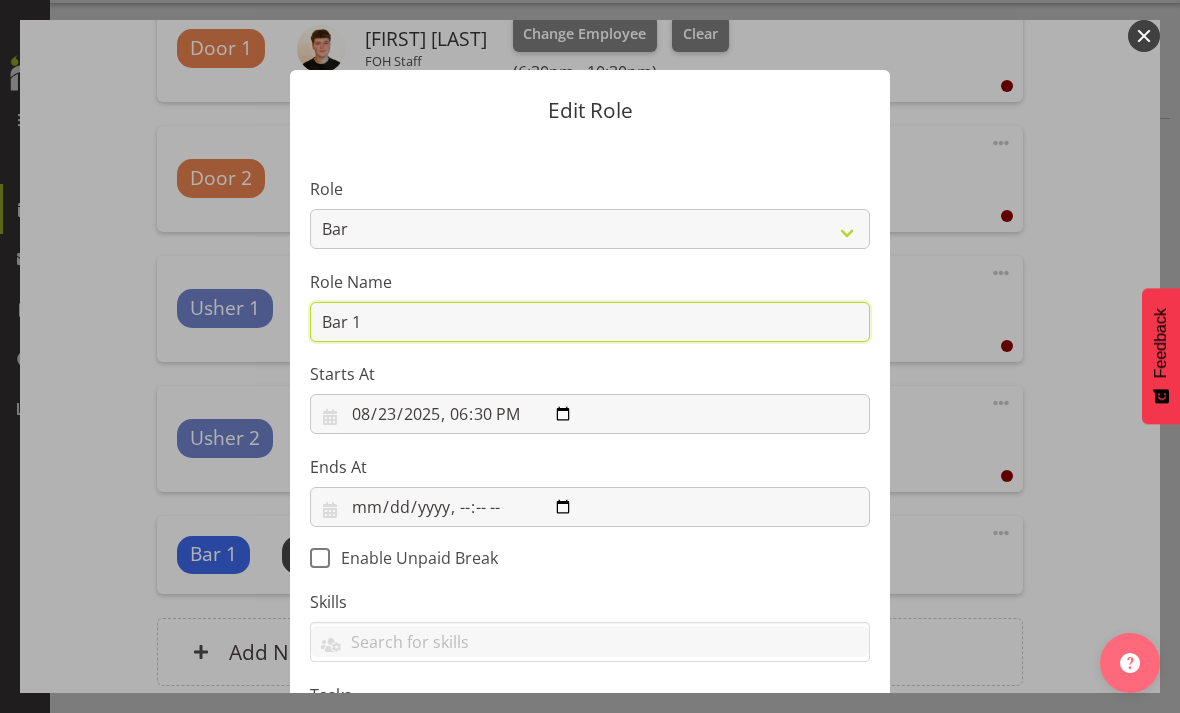 click on "Bar 1" at bounding box center [590, 322] 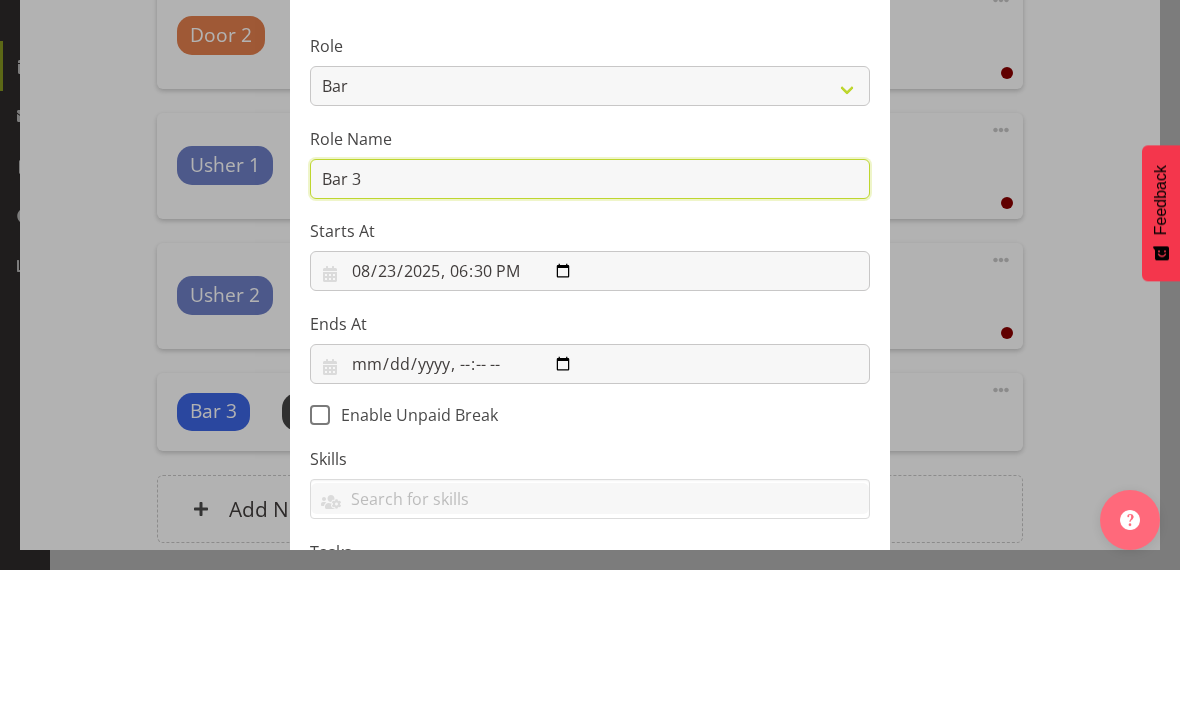 type on "Bar 3" 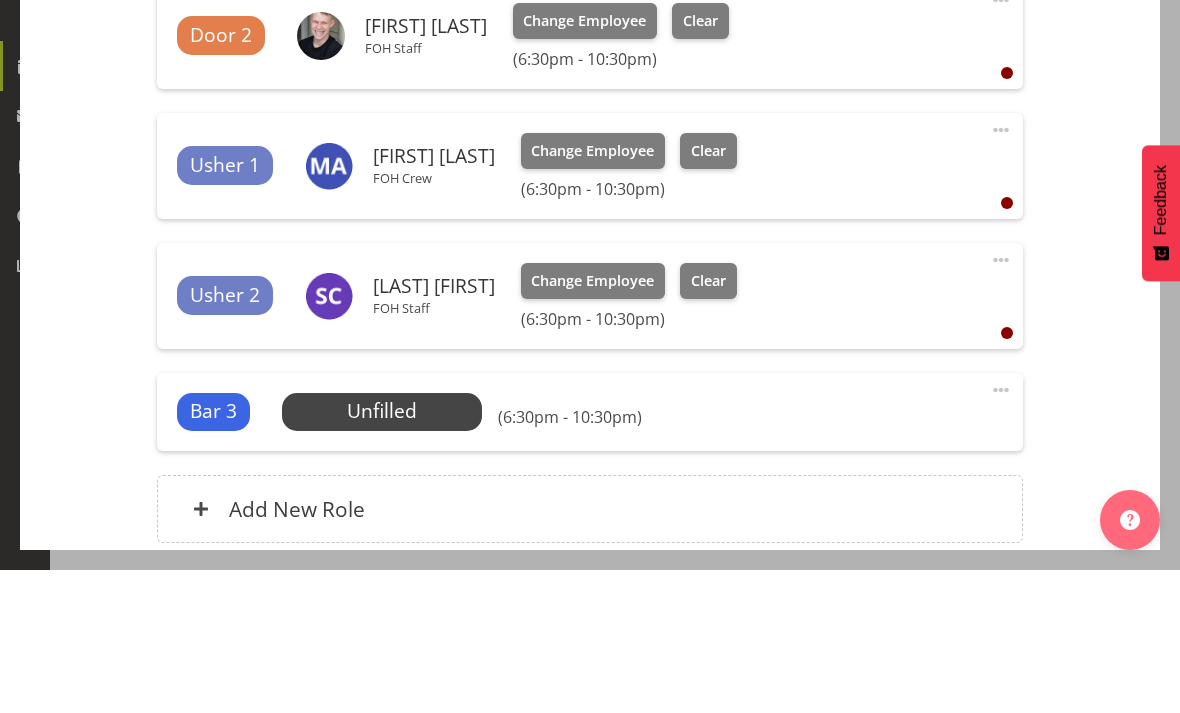 scroll, scrollTop: 193, scrollLeft: 0, axis: vertical 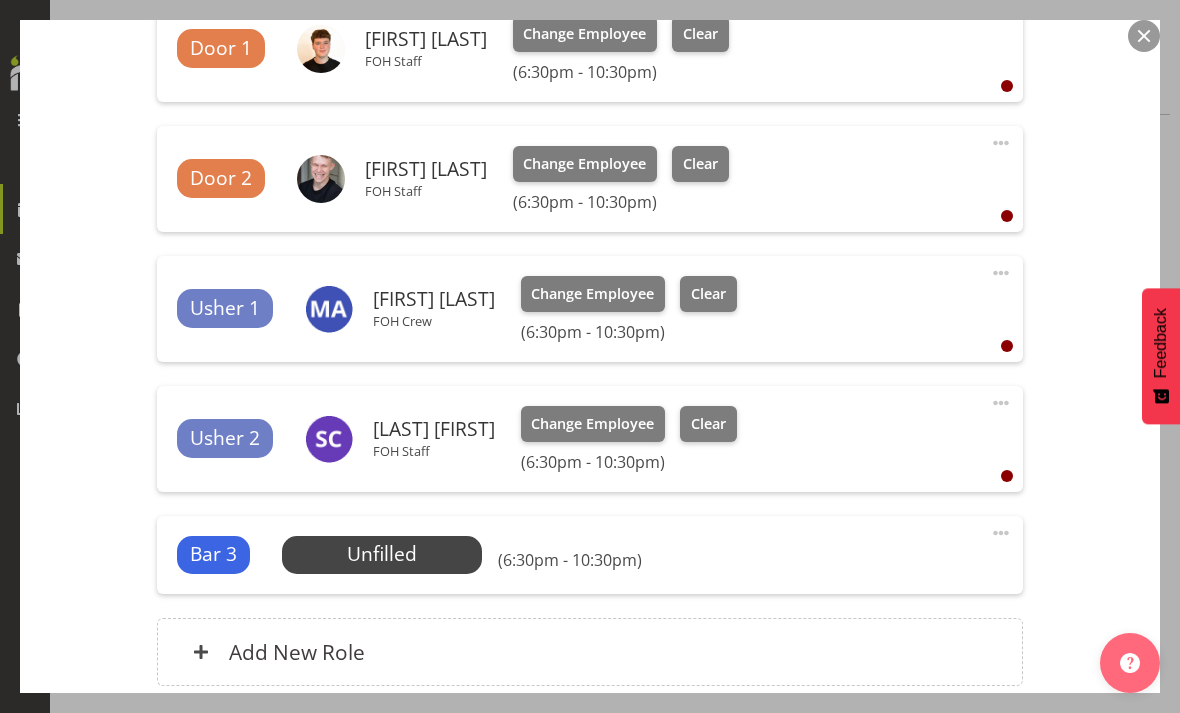 click on "Add New Role" at bounding box center [590, 652] 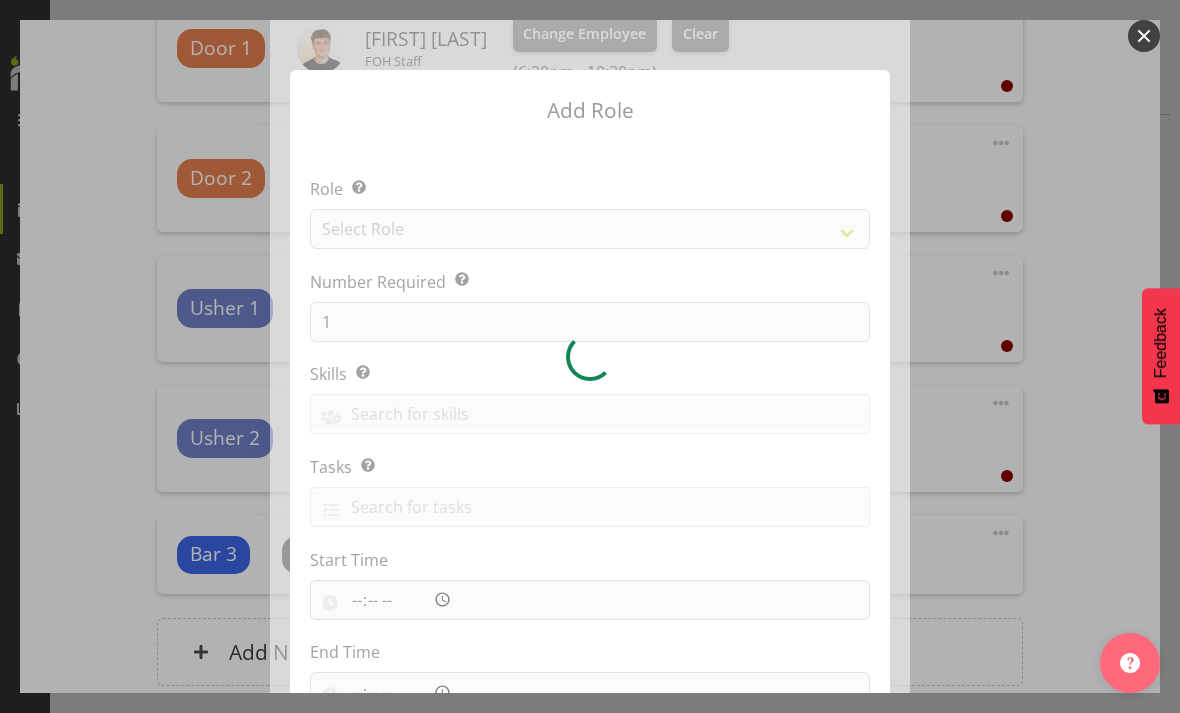 click at bounding box center [1144, 36] 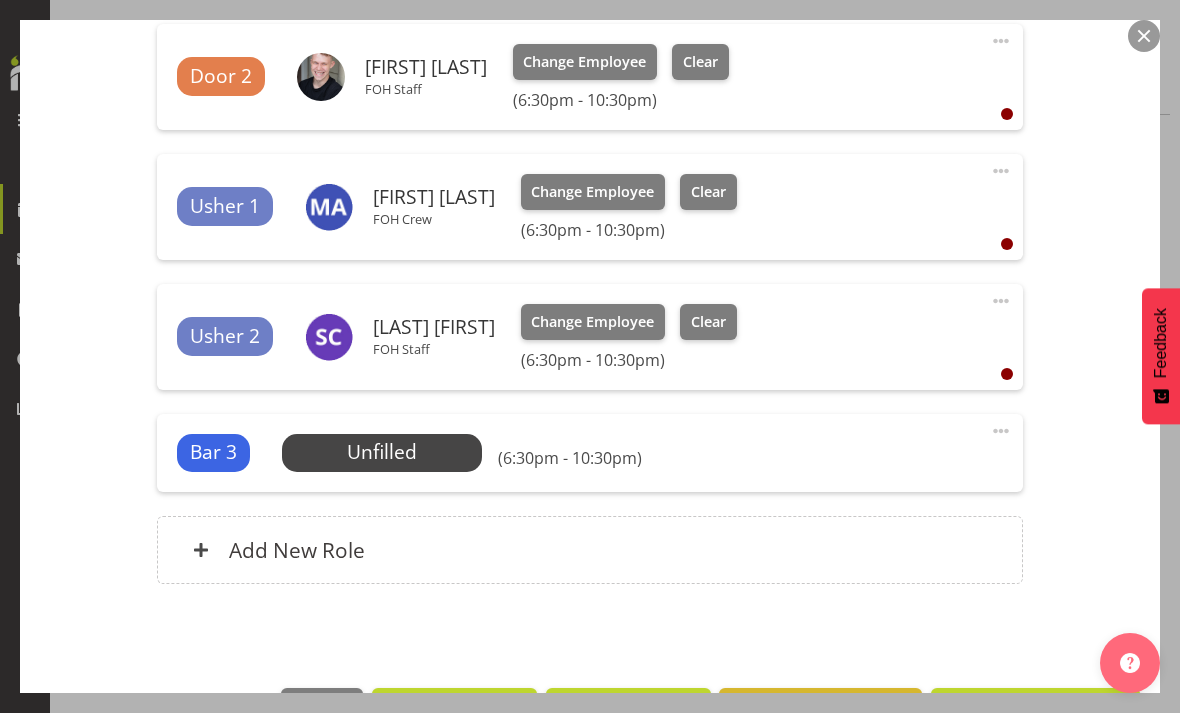 click on "Update Shift Instance" at bounding box center [1035, 710] 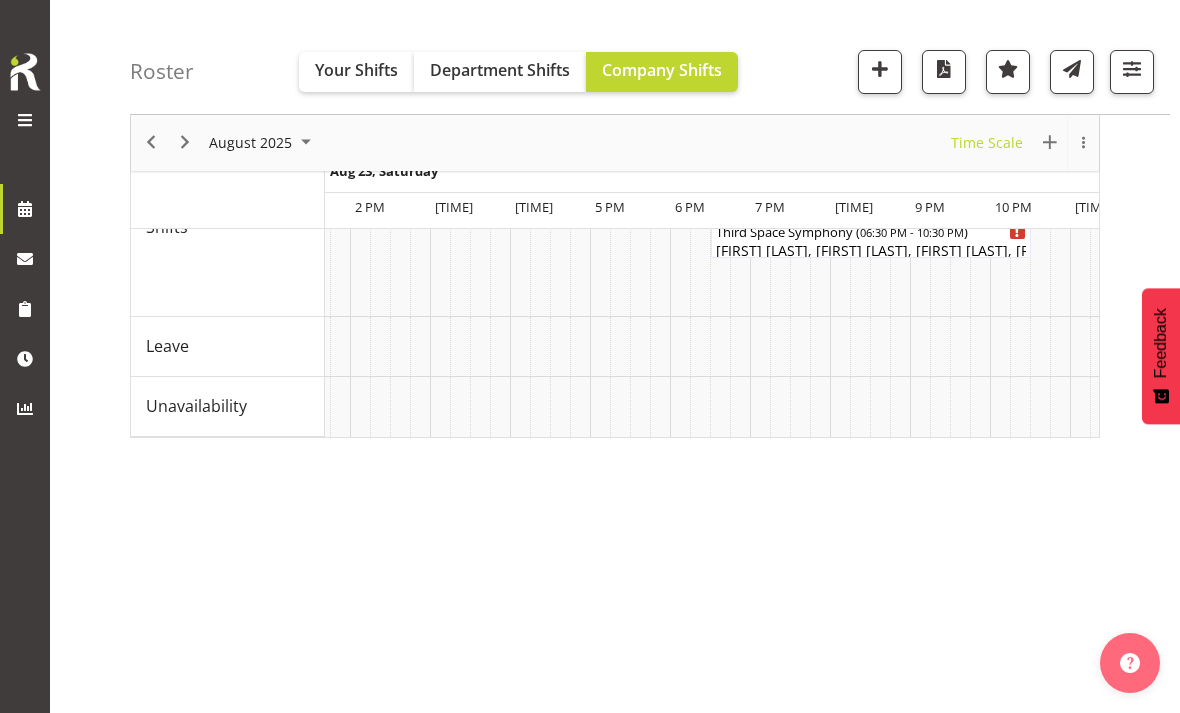 scroll, scrollTop: 0, scrollLeft: 10909, axis: horizontal 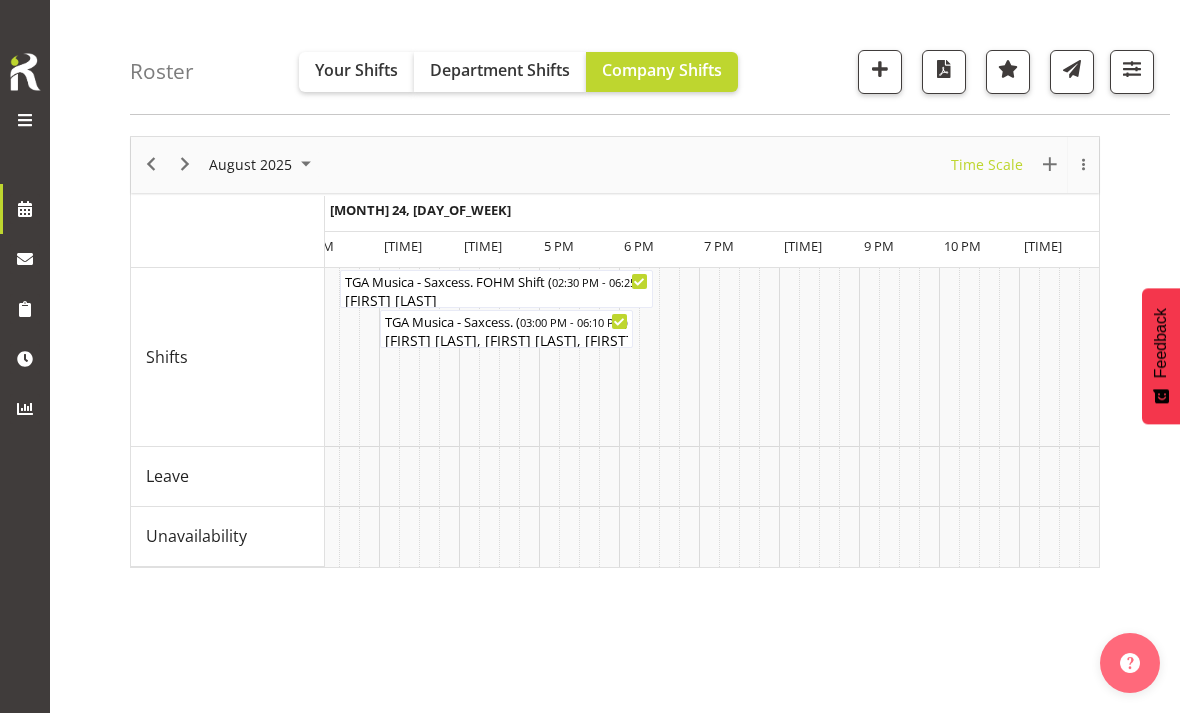 click at bounding box center [185, 164] 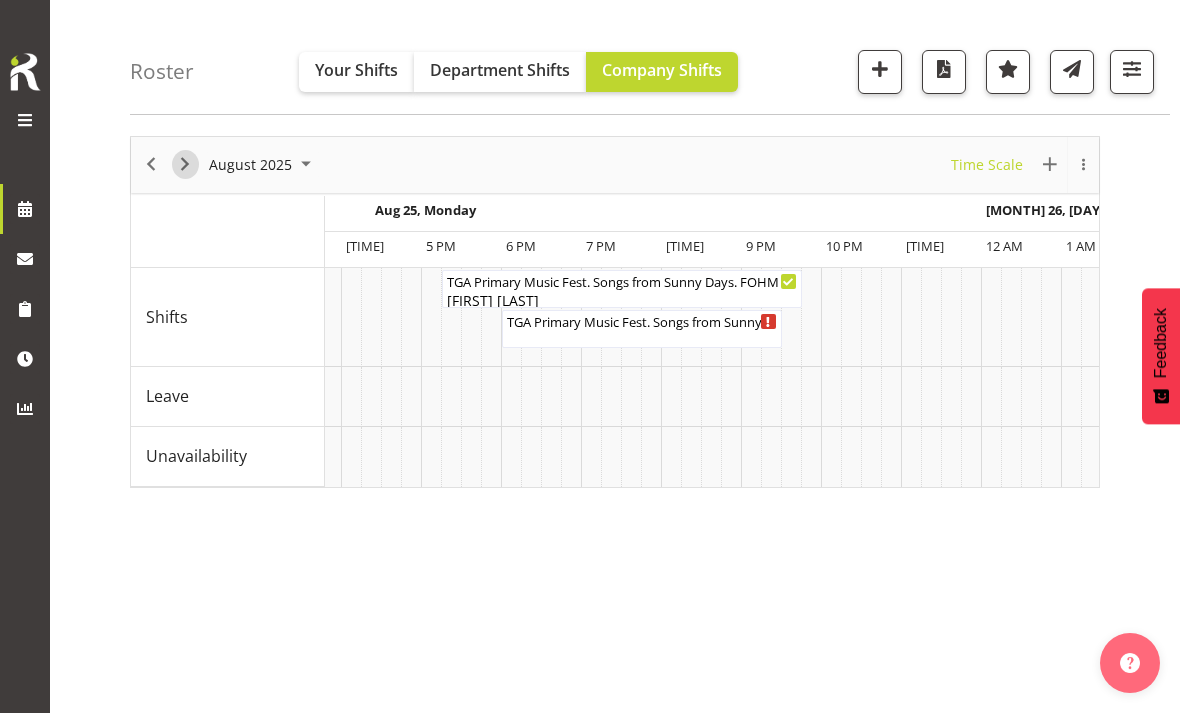 scroll, scrollTop: 0, scrollLeft: 1389, axis: horizontal 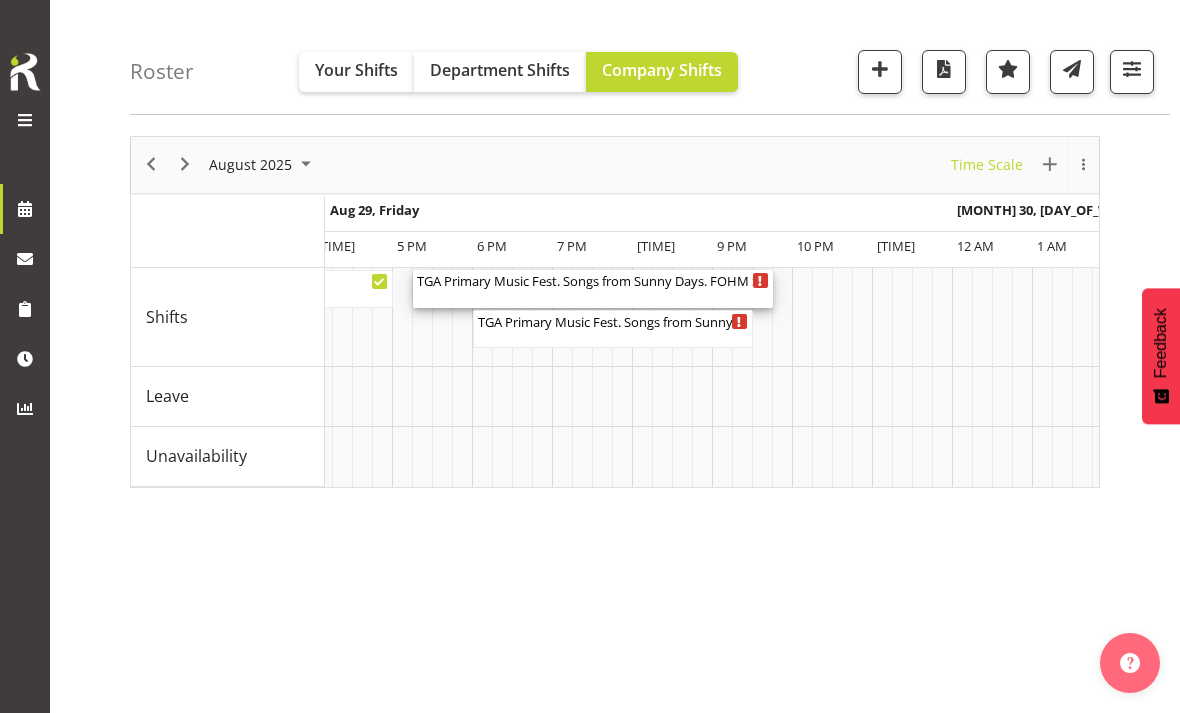 click on "TGA Primary Music Fest. Songs from Sunny Days. FOHM Shift
(
05:15 PM -
09:45 PM
)" at bounding box center [593, 280] 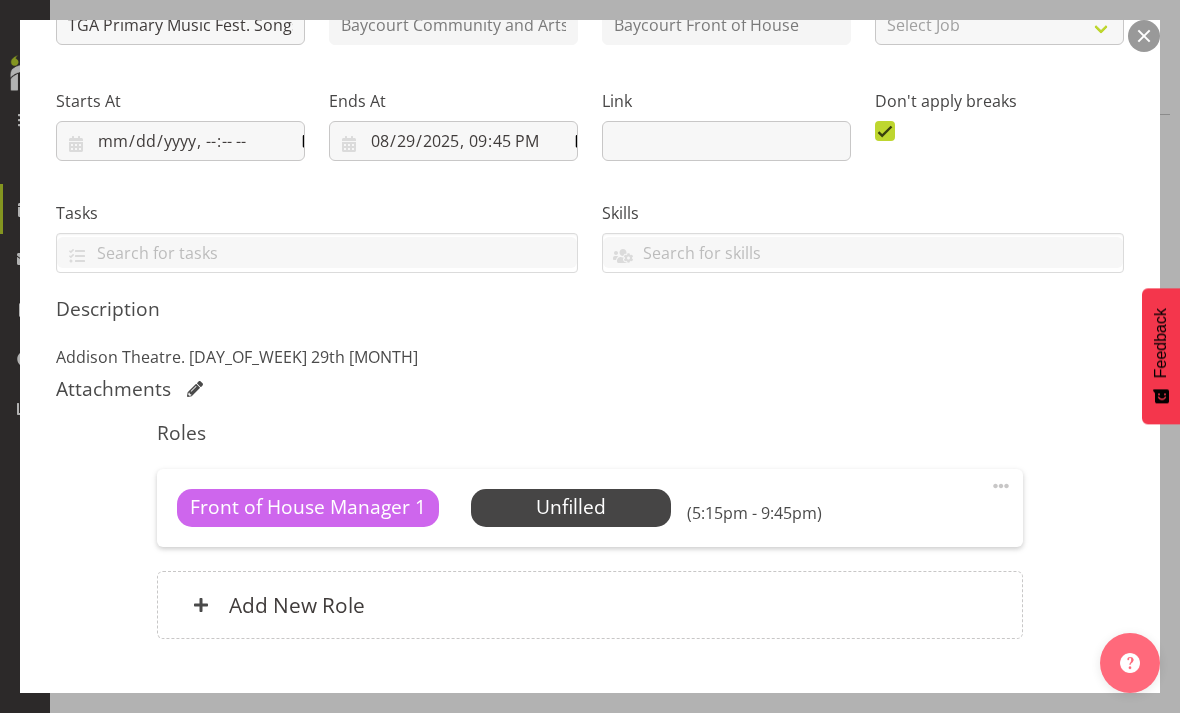 click on "Select Employee" at bounding box center (0, 0) 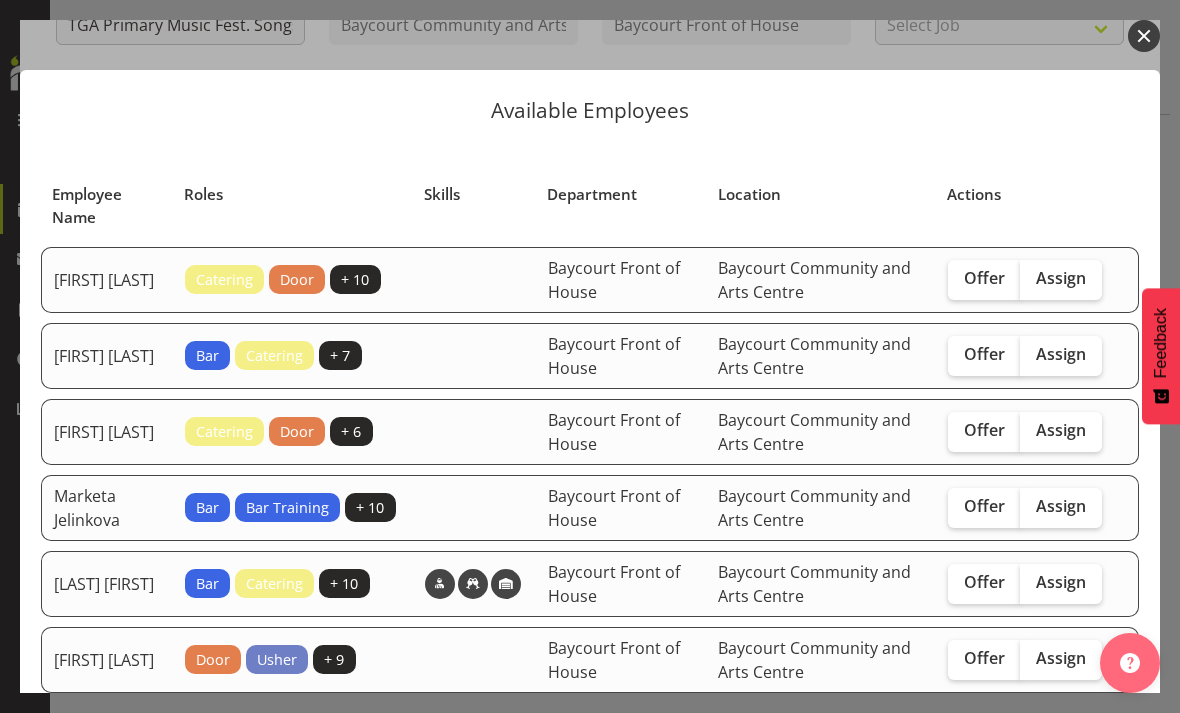 click on "Assign" at bounding box center (1061, 658) 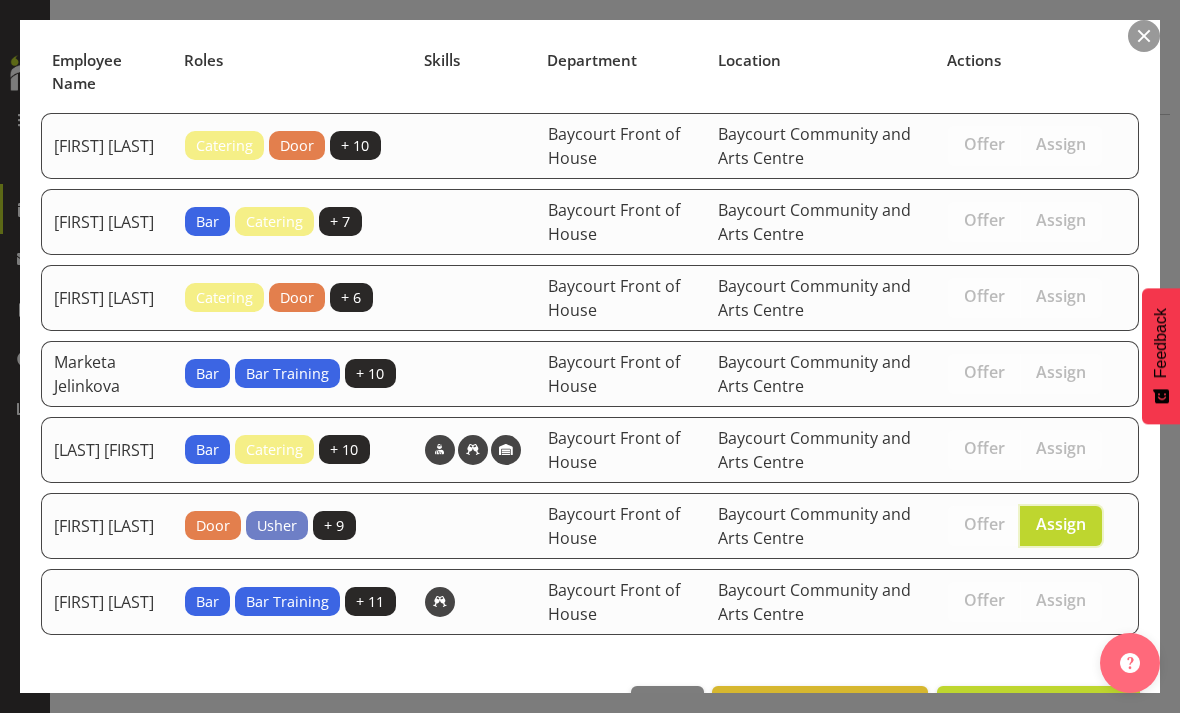 click on "Assign Robin Hendriks" at bounding box center [1038, 707] 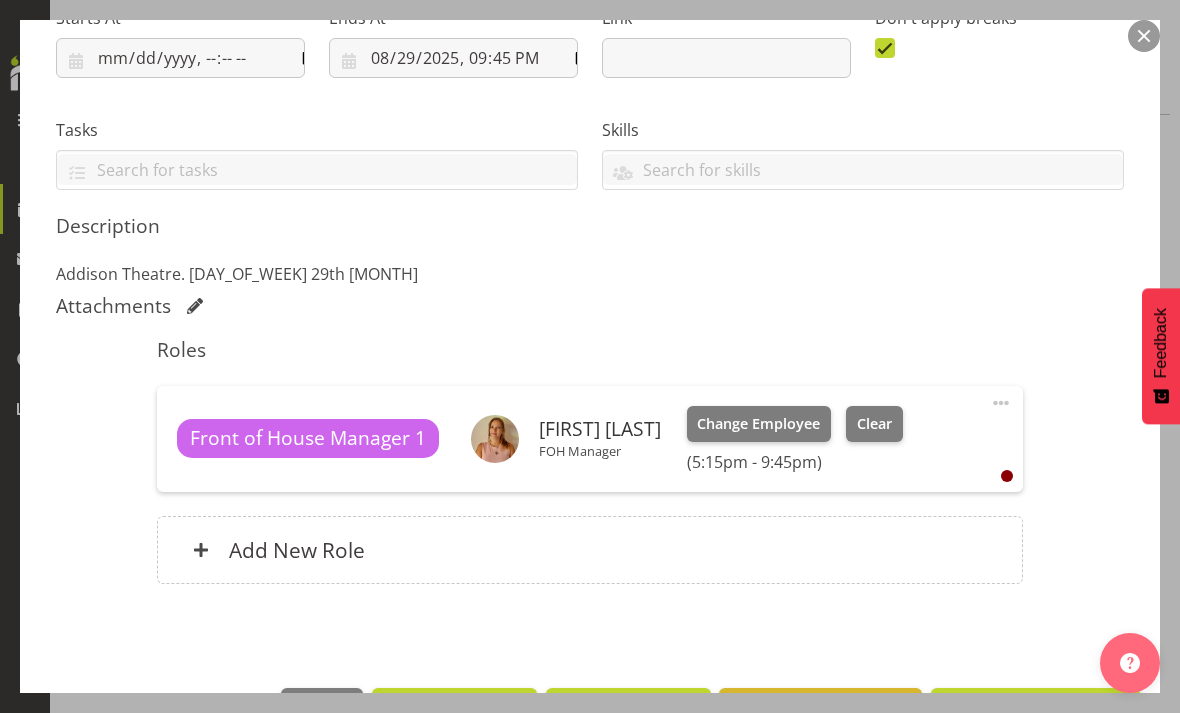 click on "Update Shift Instance" at bounding box center [1035, 709] 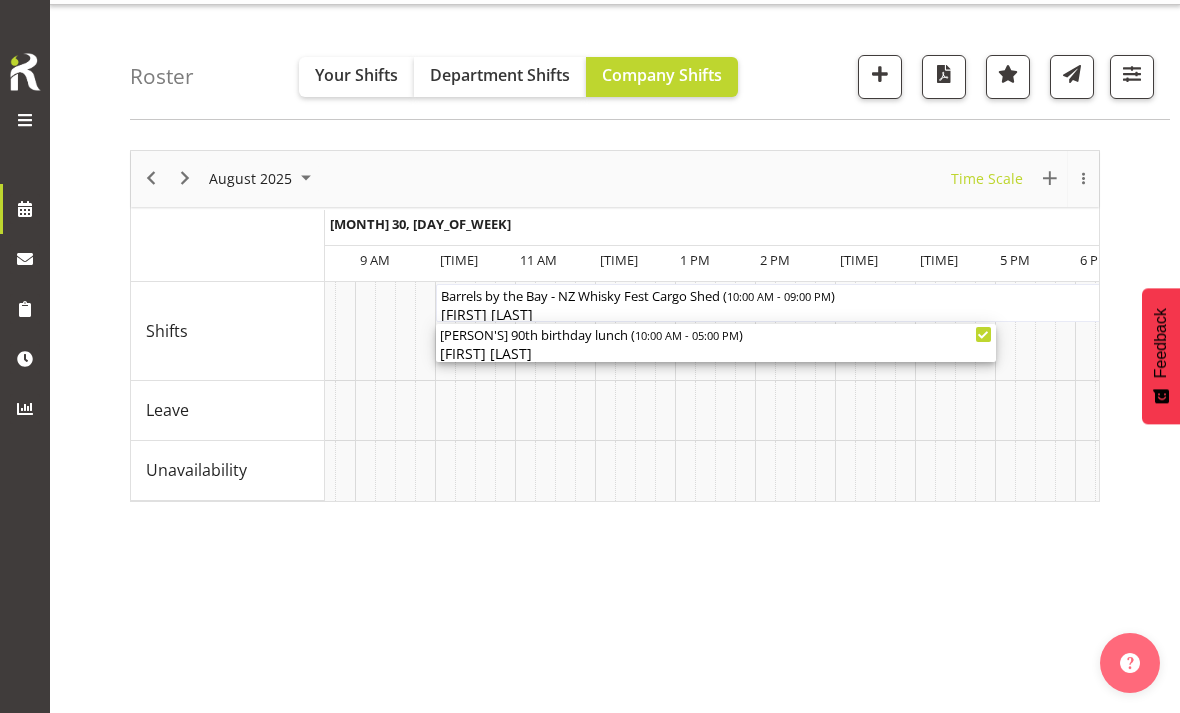 click on "Aiddie Carnihan" at bounding box center (716, 353) 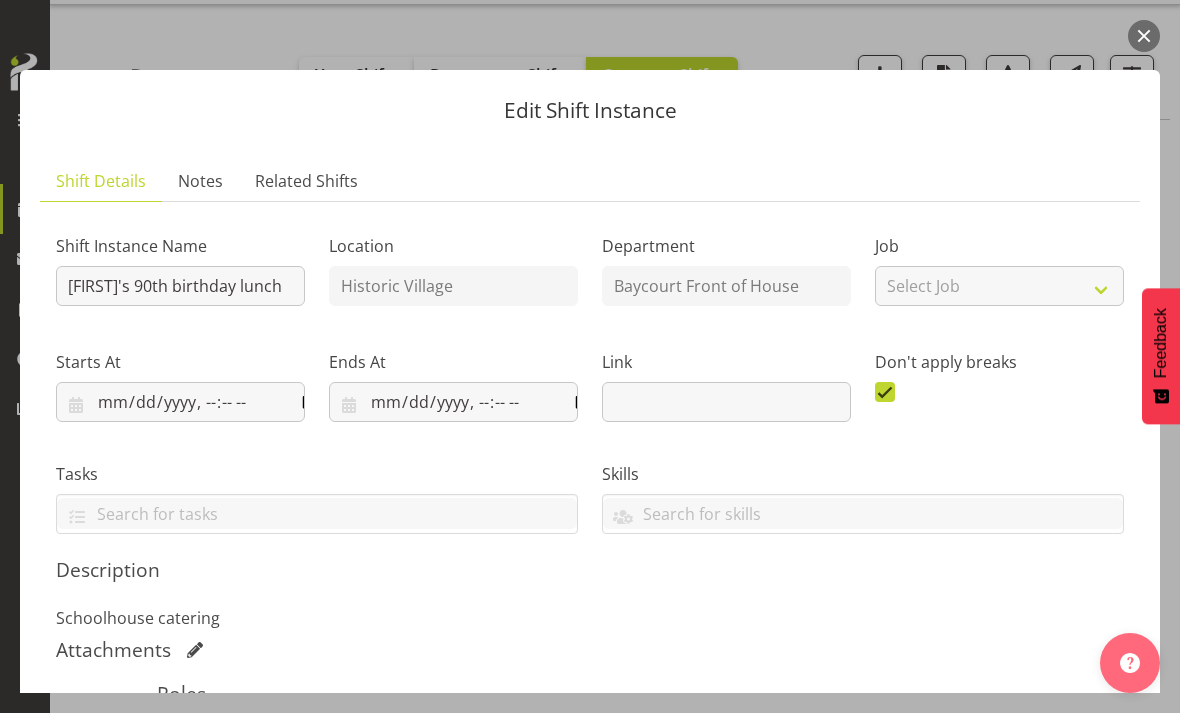 click at bounding box center (1144, 36) 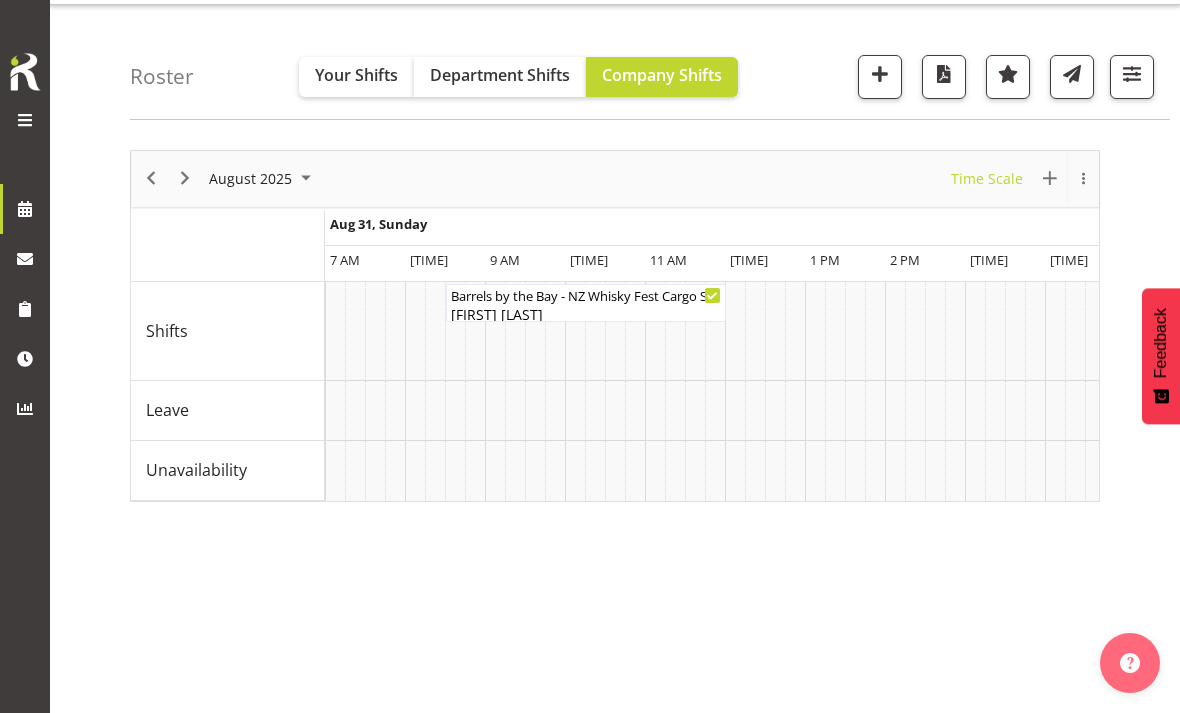 scroll, scrollTop: 0, scrollLeft: 12031, axis: horizontal 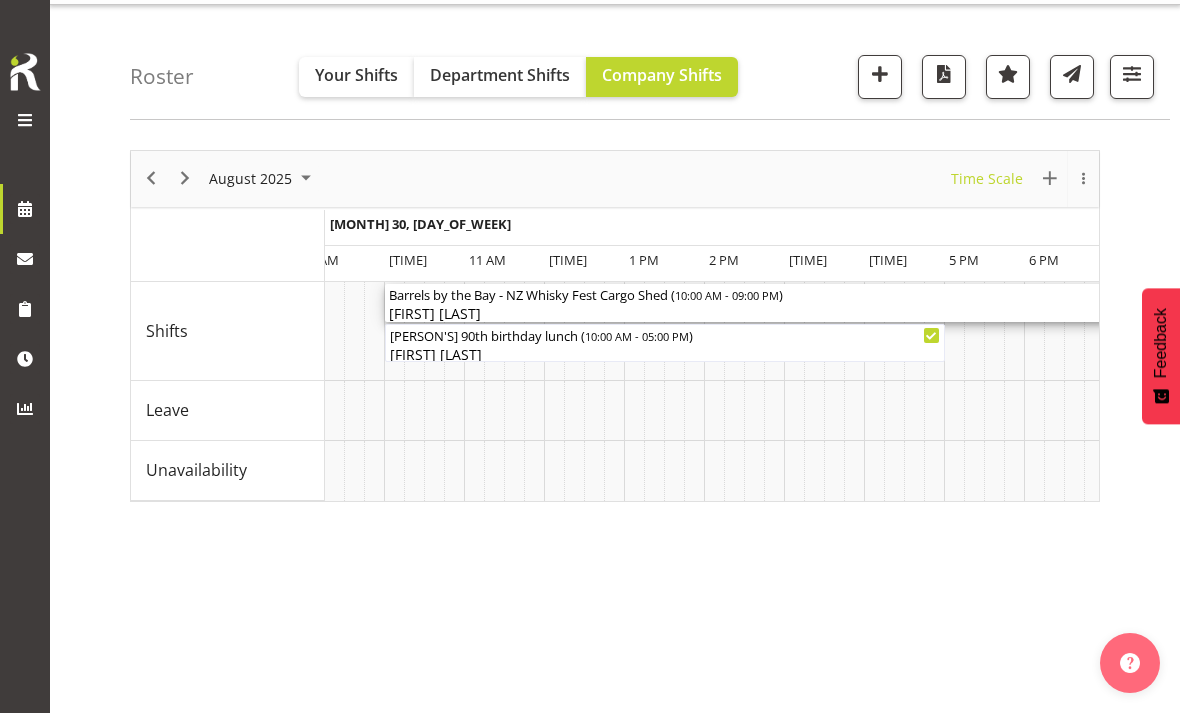 click on "Barrels by the Bay - NZ Whisky Fest Cargo Shed
(
10:00 AM -
09:00 PM
)" at bounding box center (825, 294) 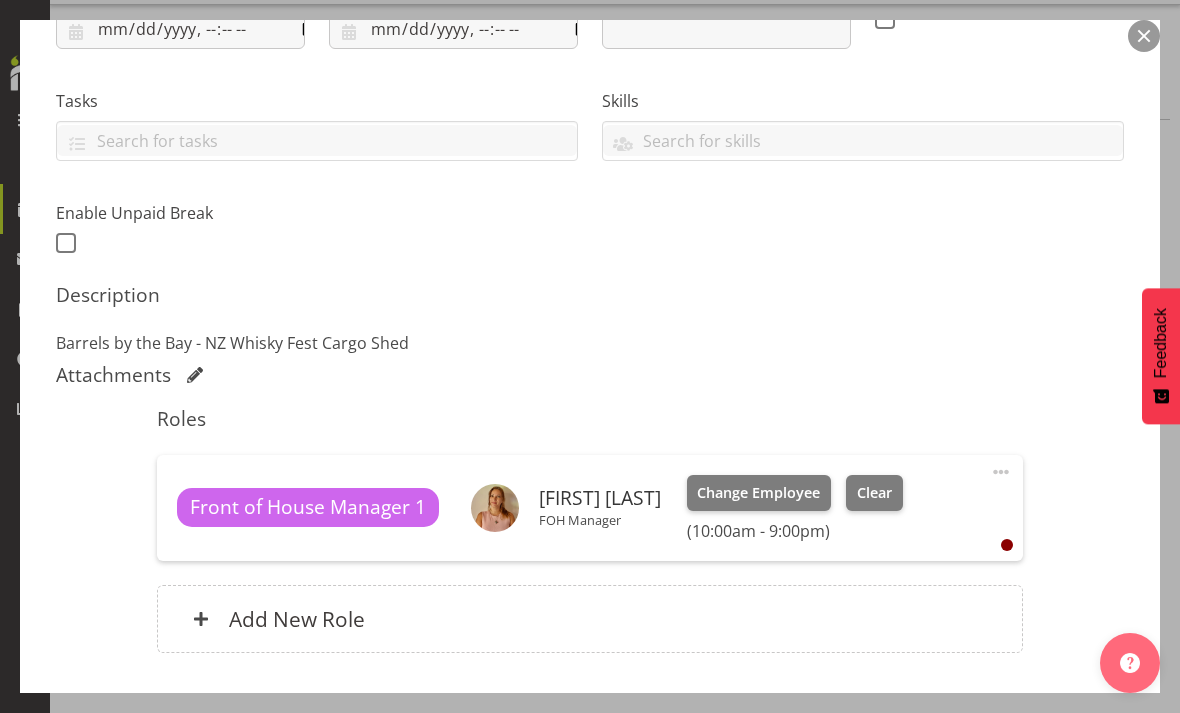 click on "Change Employee" at bounding box center [758, 493] 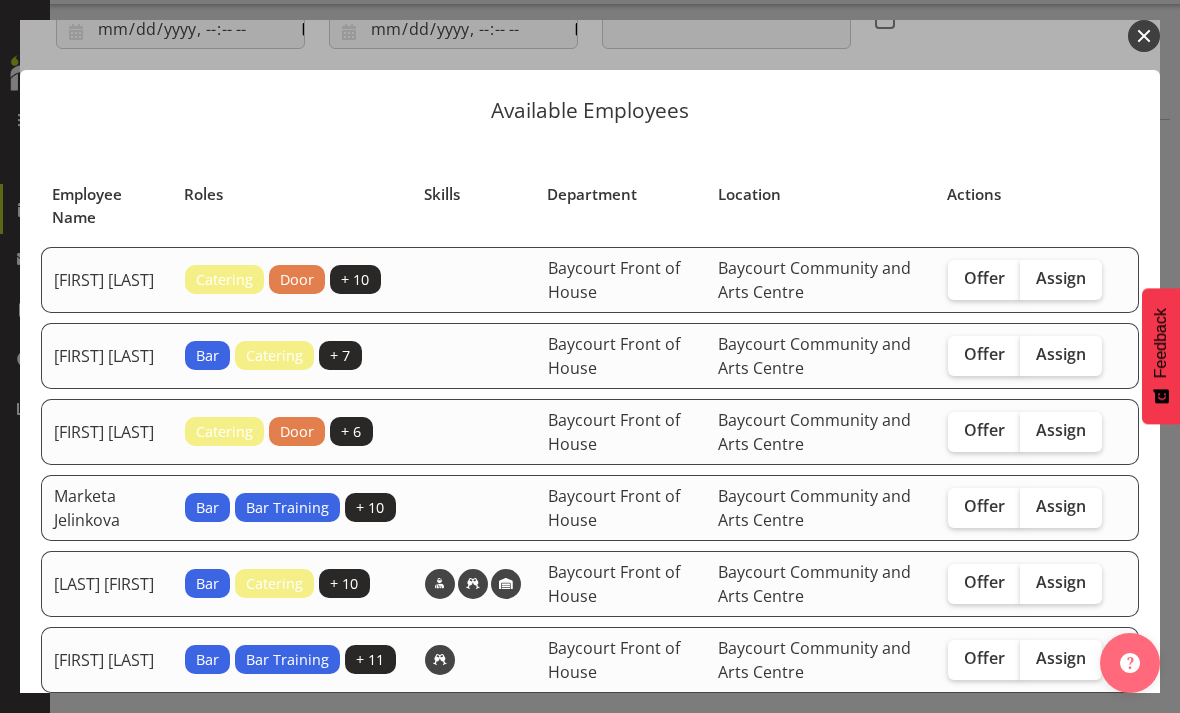 click at bounding box center (1144, 36) 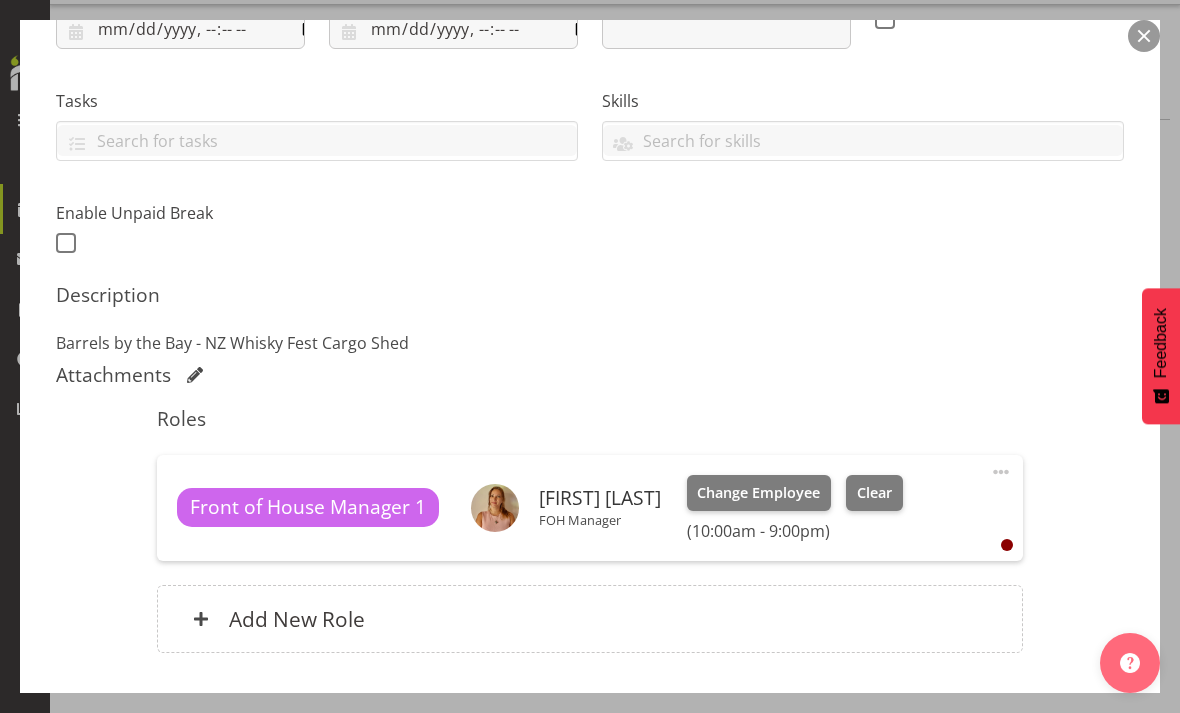 click on "Don't apply breaks" at bounding box center (999, 5) 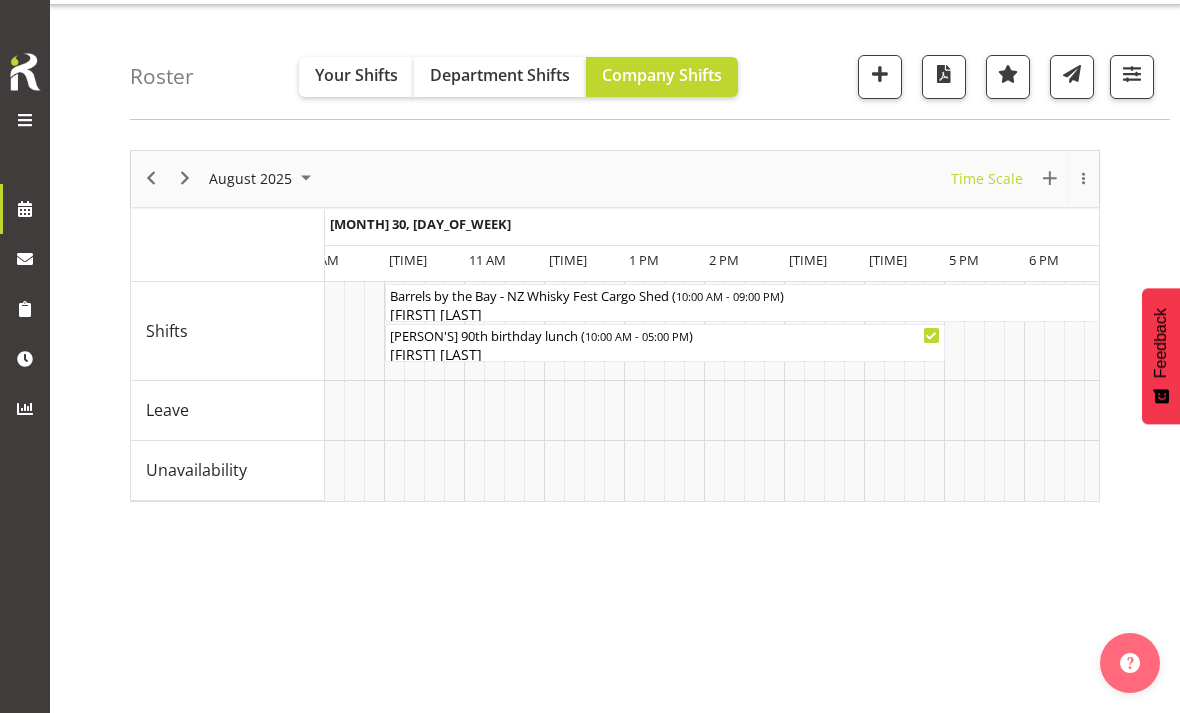click at bounding box center [25, 120] 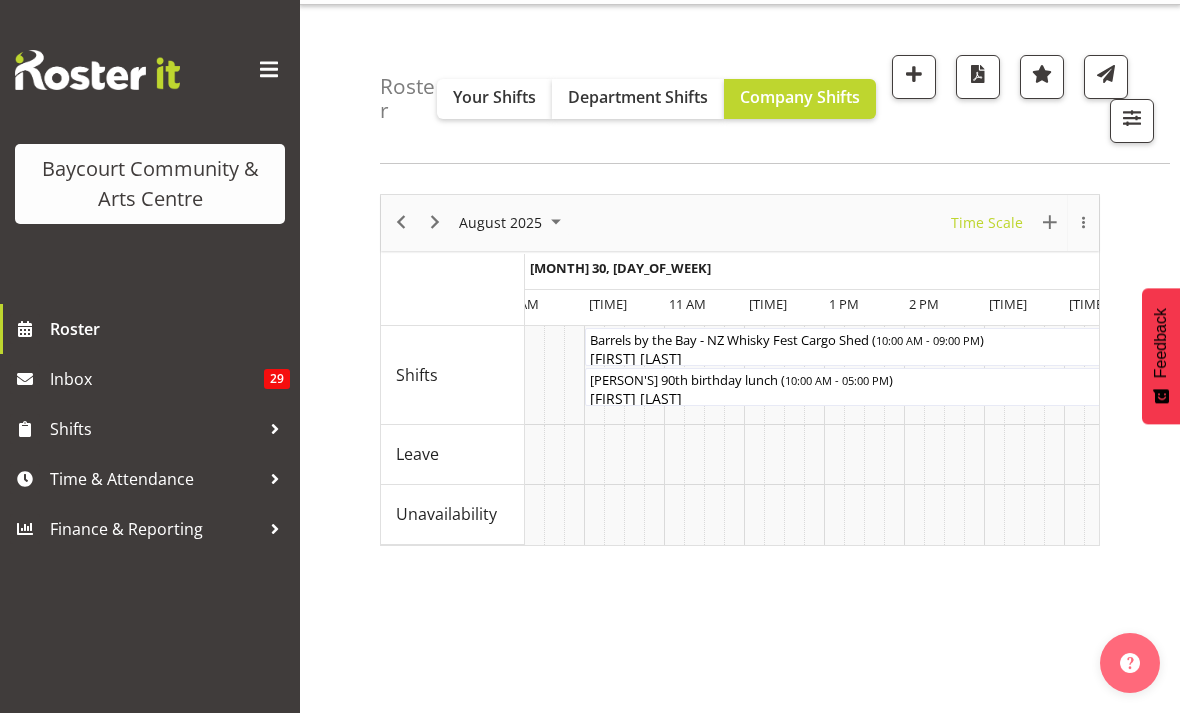 click at bounding box center (275, 479) 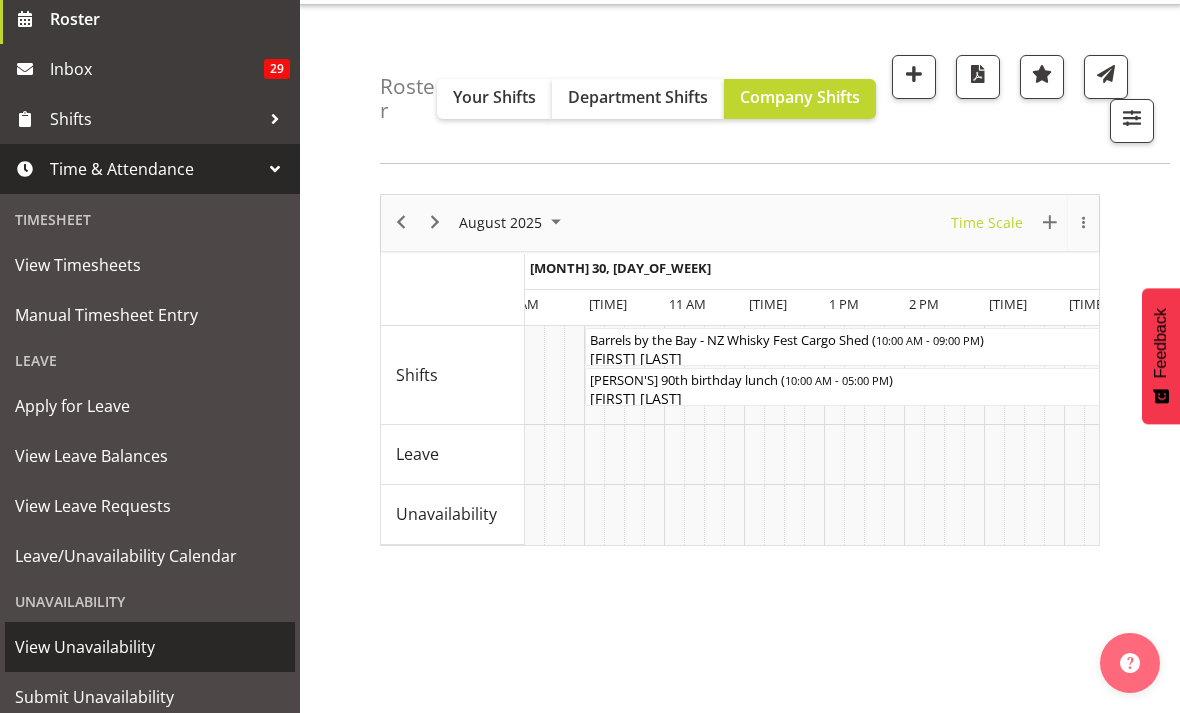 click on "View Unavailability" at bounding box center [150, 647] 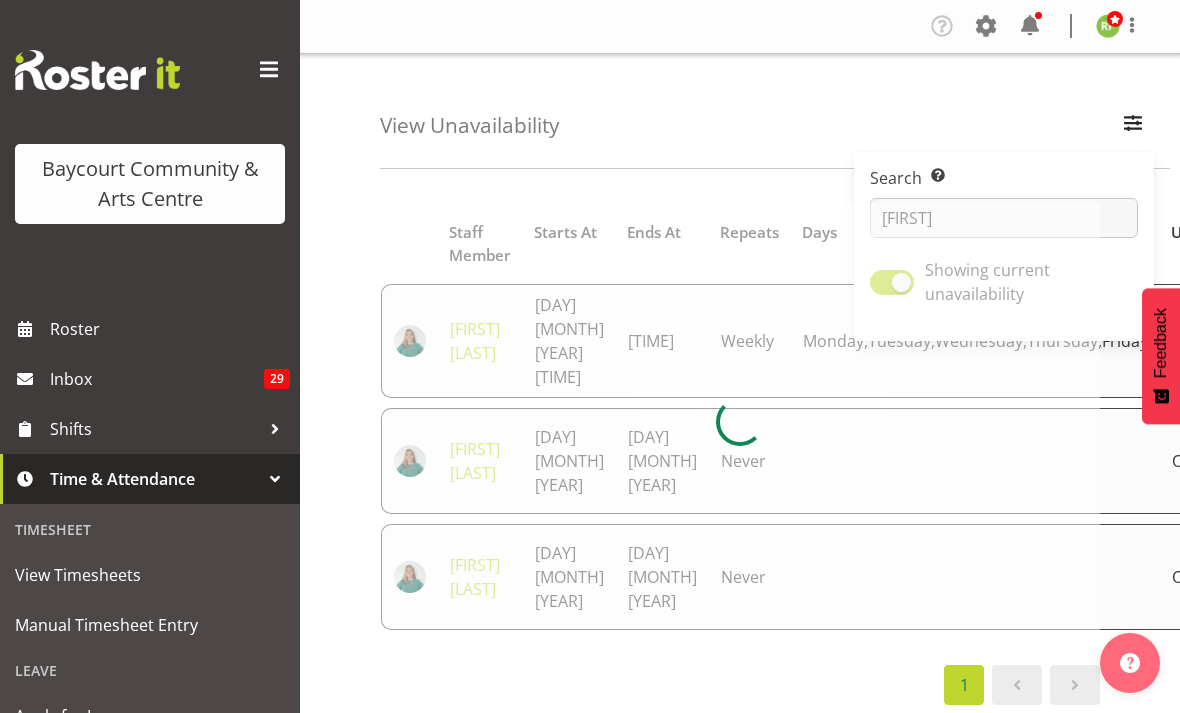 scroll, scrollTop: 0, scrollLeft: 0, axis: both 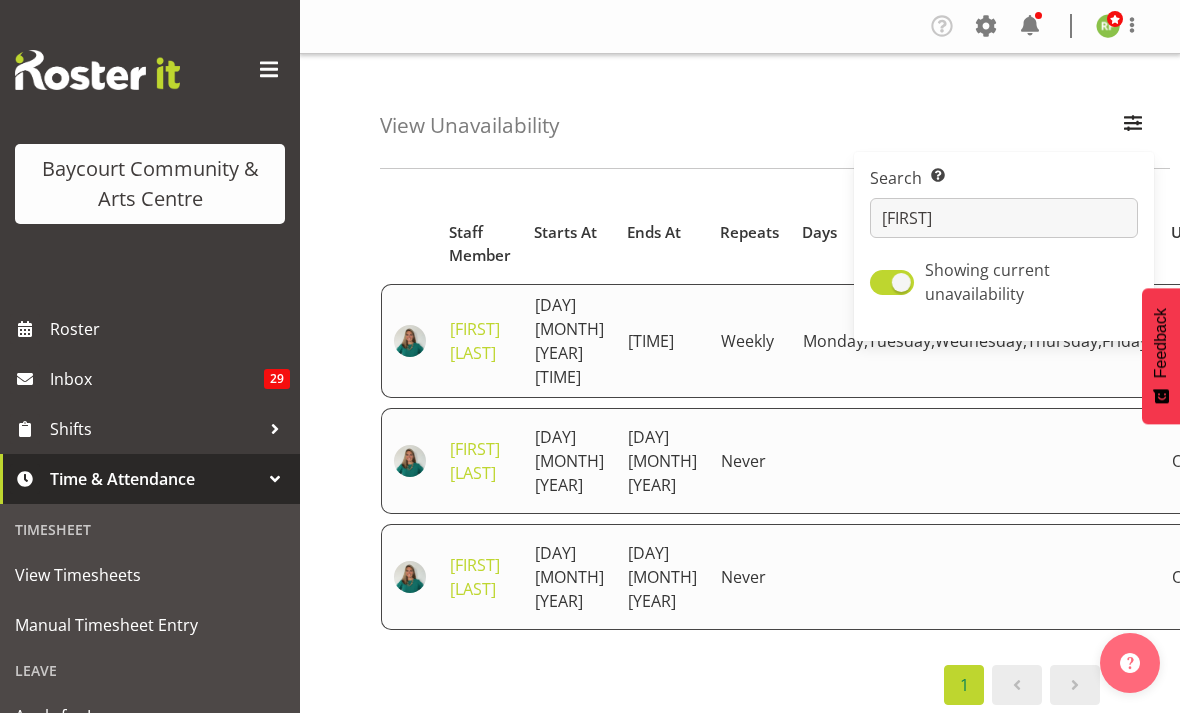 type on "[FIRST]" 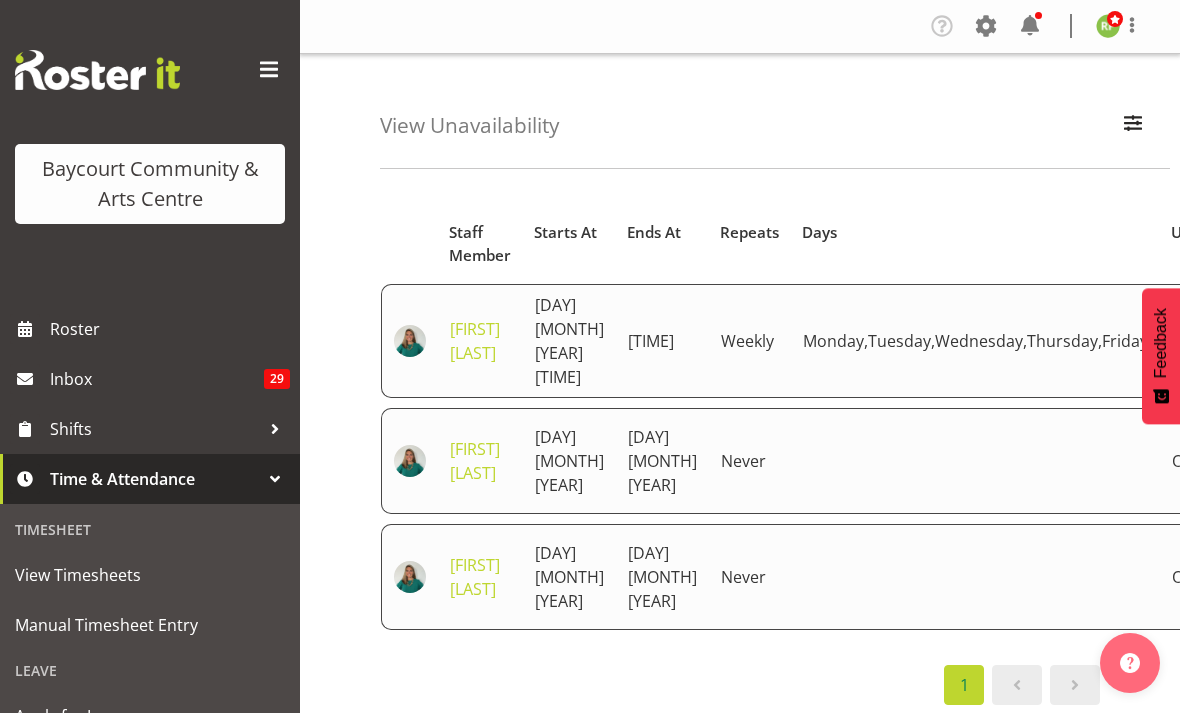 click at bounding box center (1275, 596) 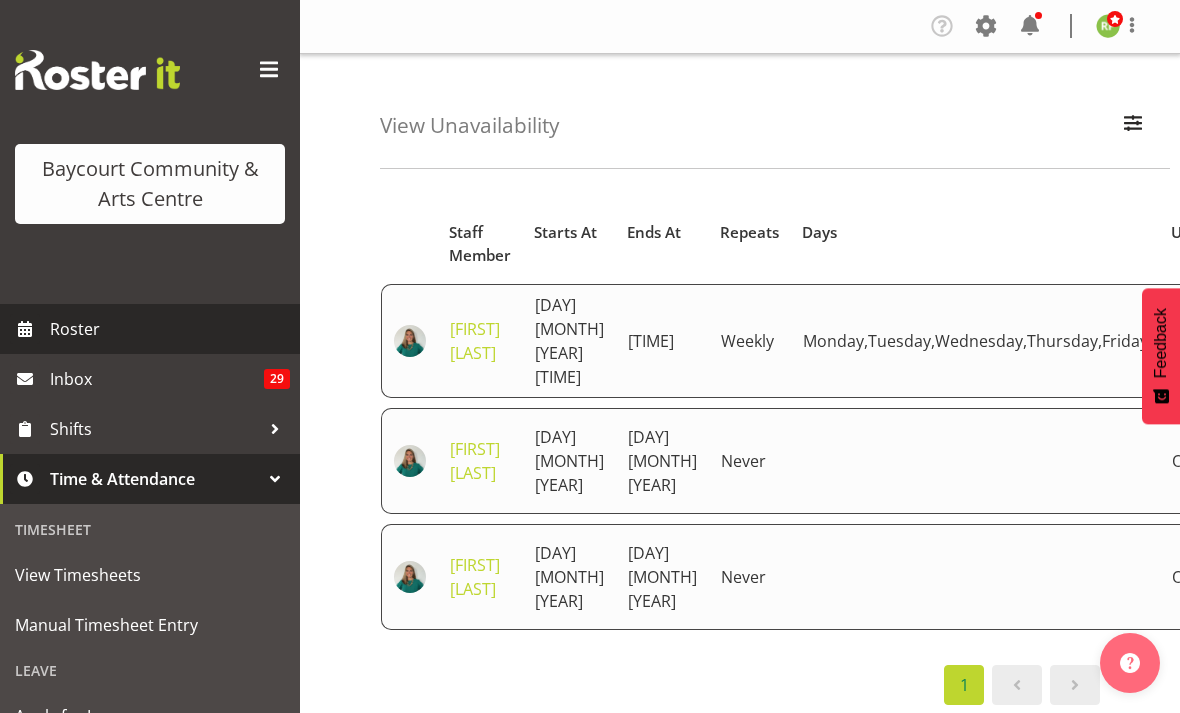 click on "Roster" at bounding box center (170, 329) 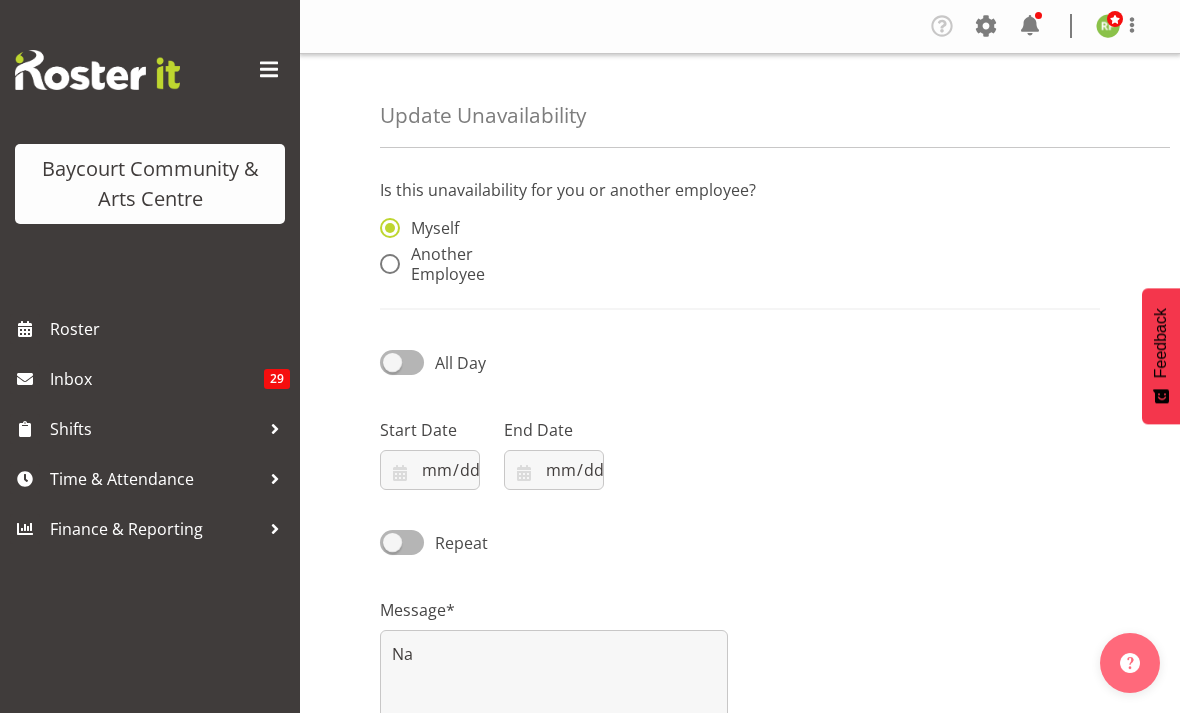 scroll, scrollTop: 0, scrollLeft: 0, axis: both 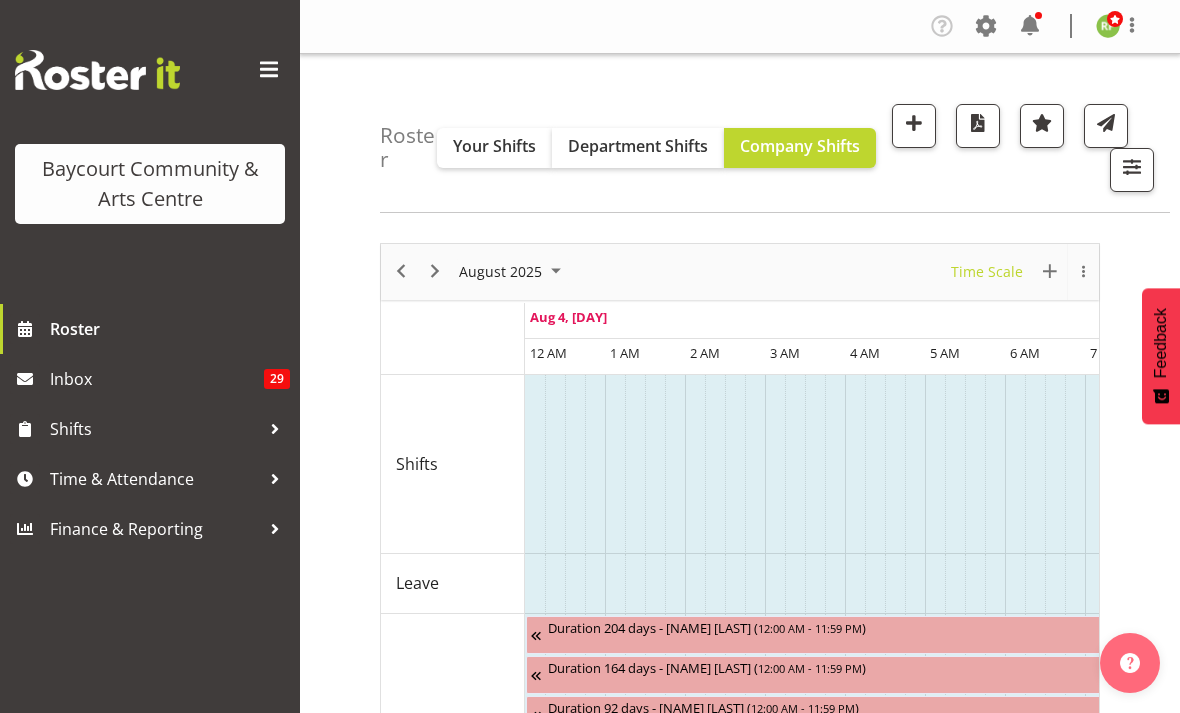 click at bounding box center [269, 70] 